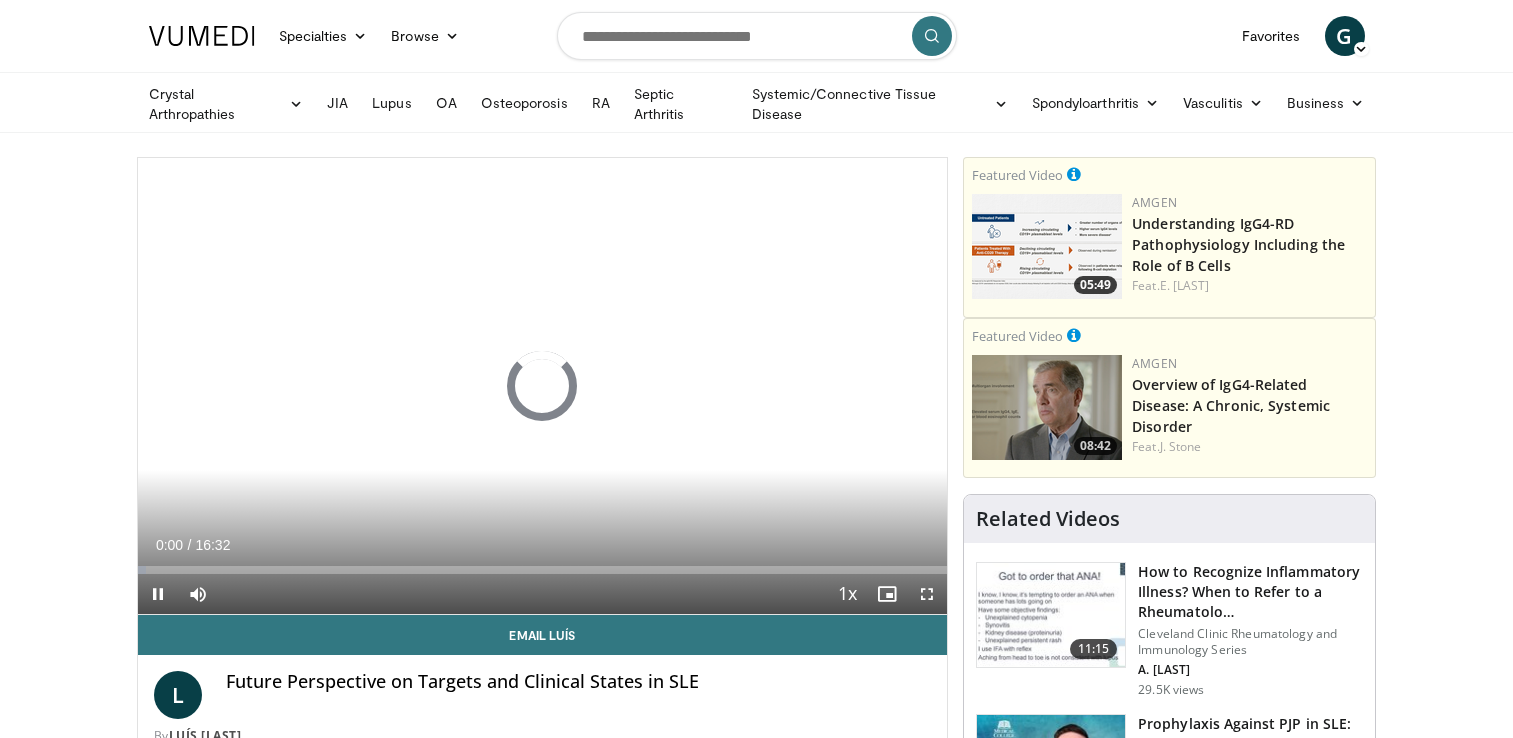 scroll, scrollTop: 0, scrollLeft: 0, axis: both 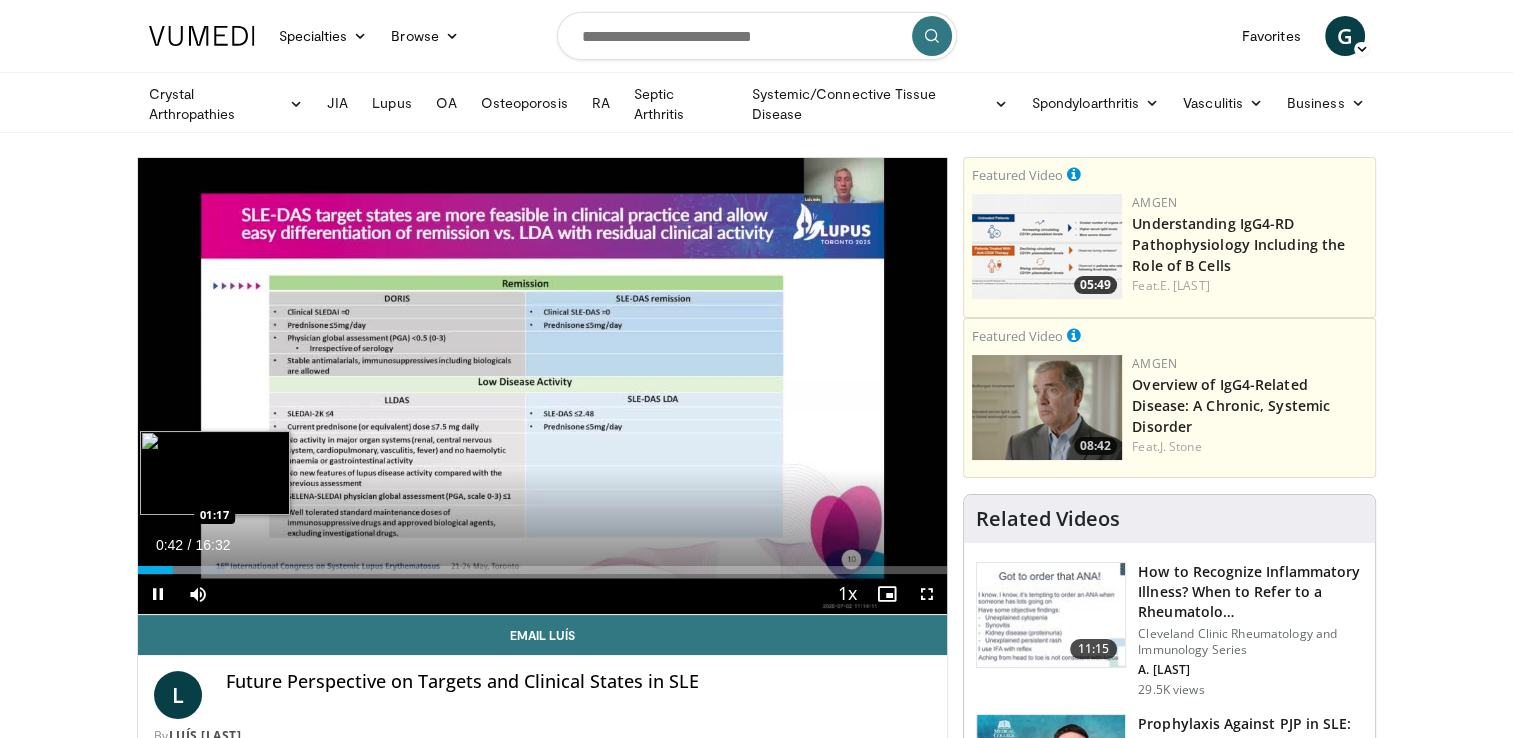 click on "Loaded :  10.99% 00:42 01:17" at bounding box center (543, 570) 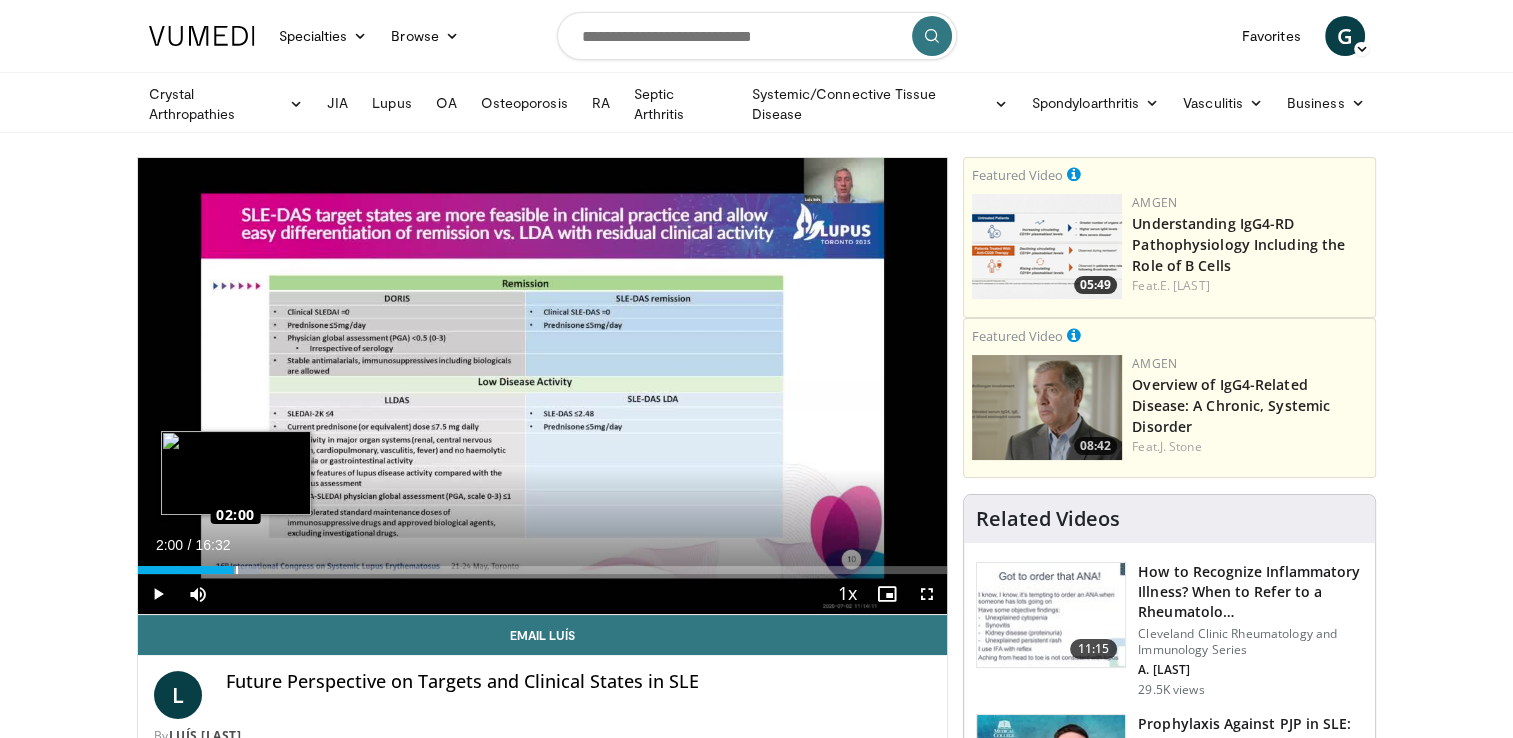 click on "Loaded :  14.99% 01:58 02:00" at bounding box center (543, 570) 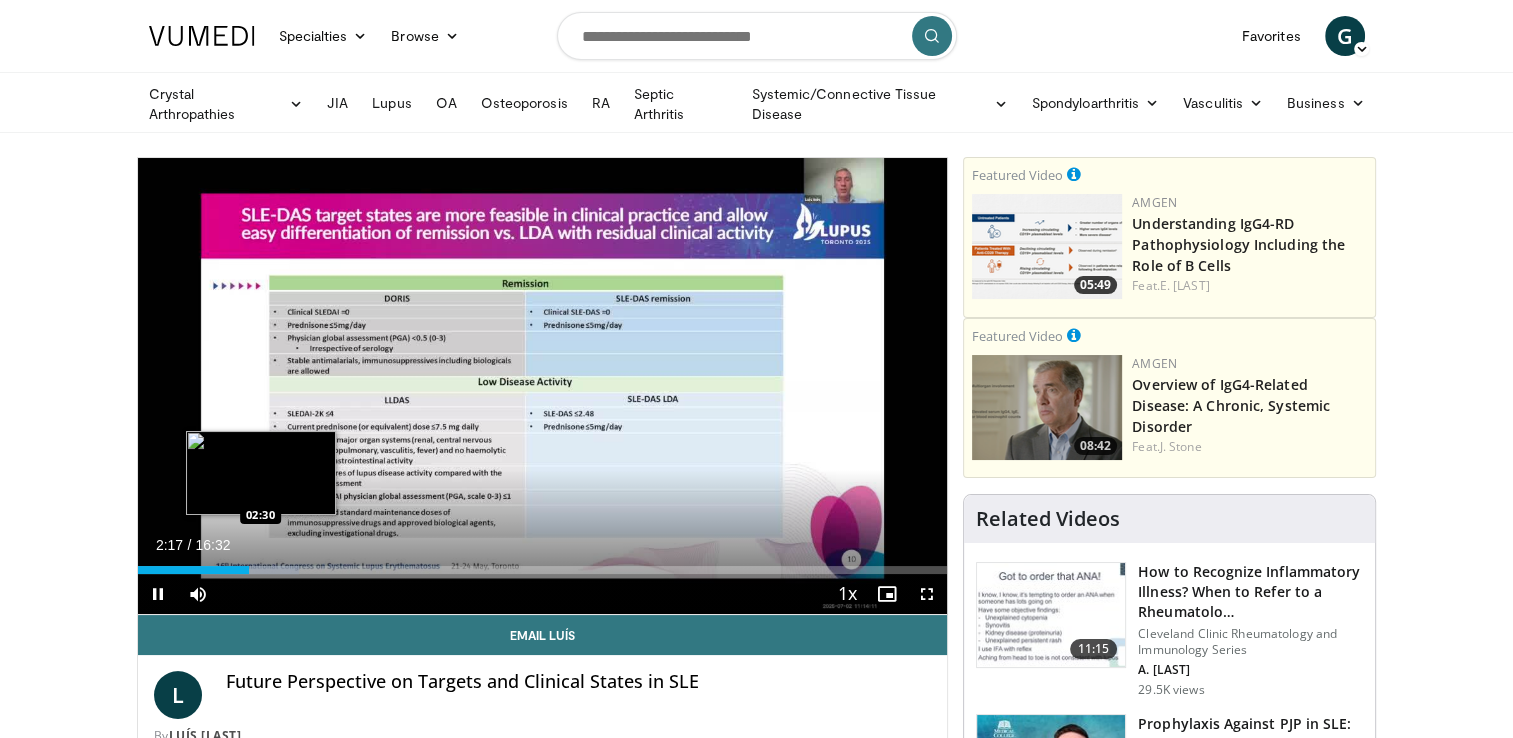 click at bounding box center [260, 570] 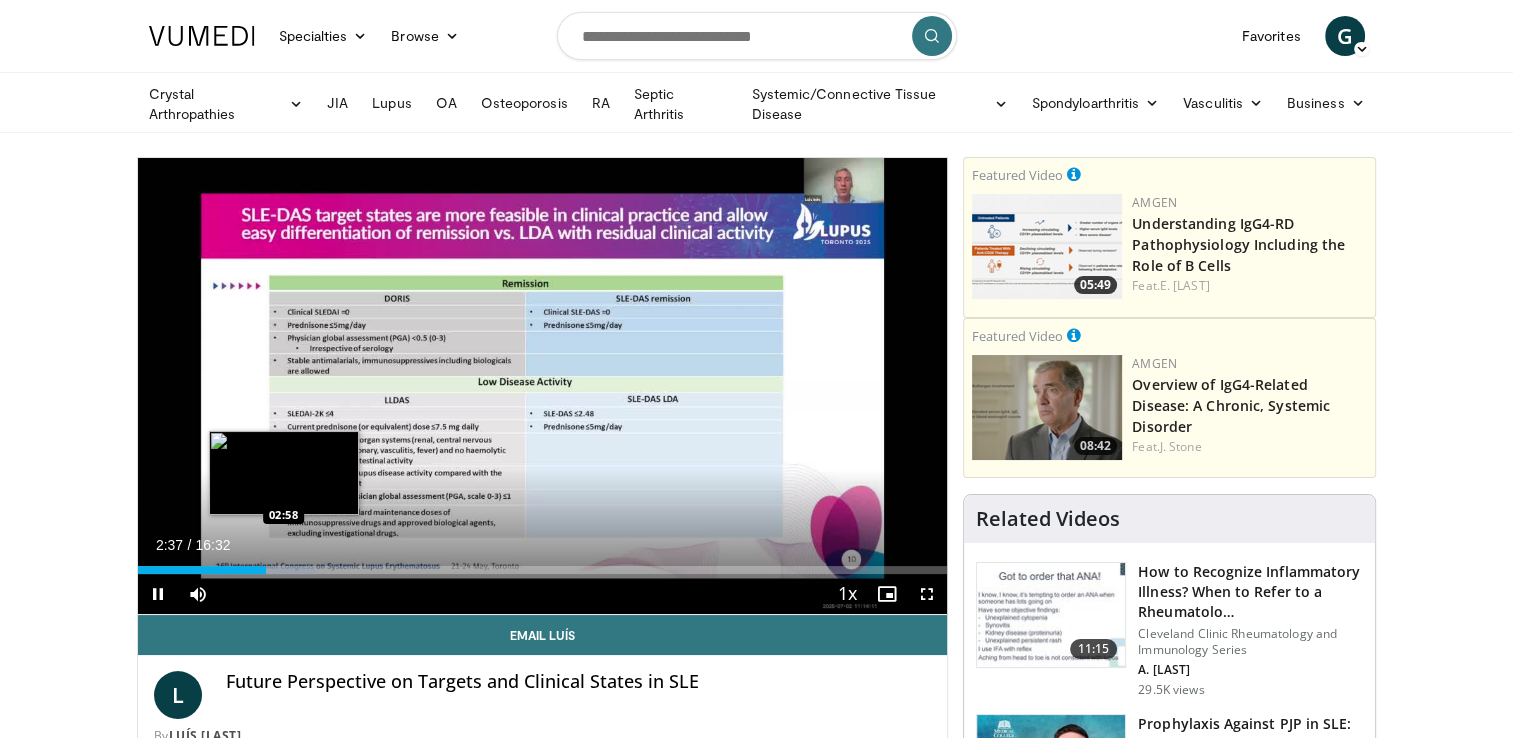 click on "Loaded :  21.99% 02:37 02:58" at bounding box center (543, 570) 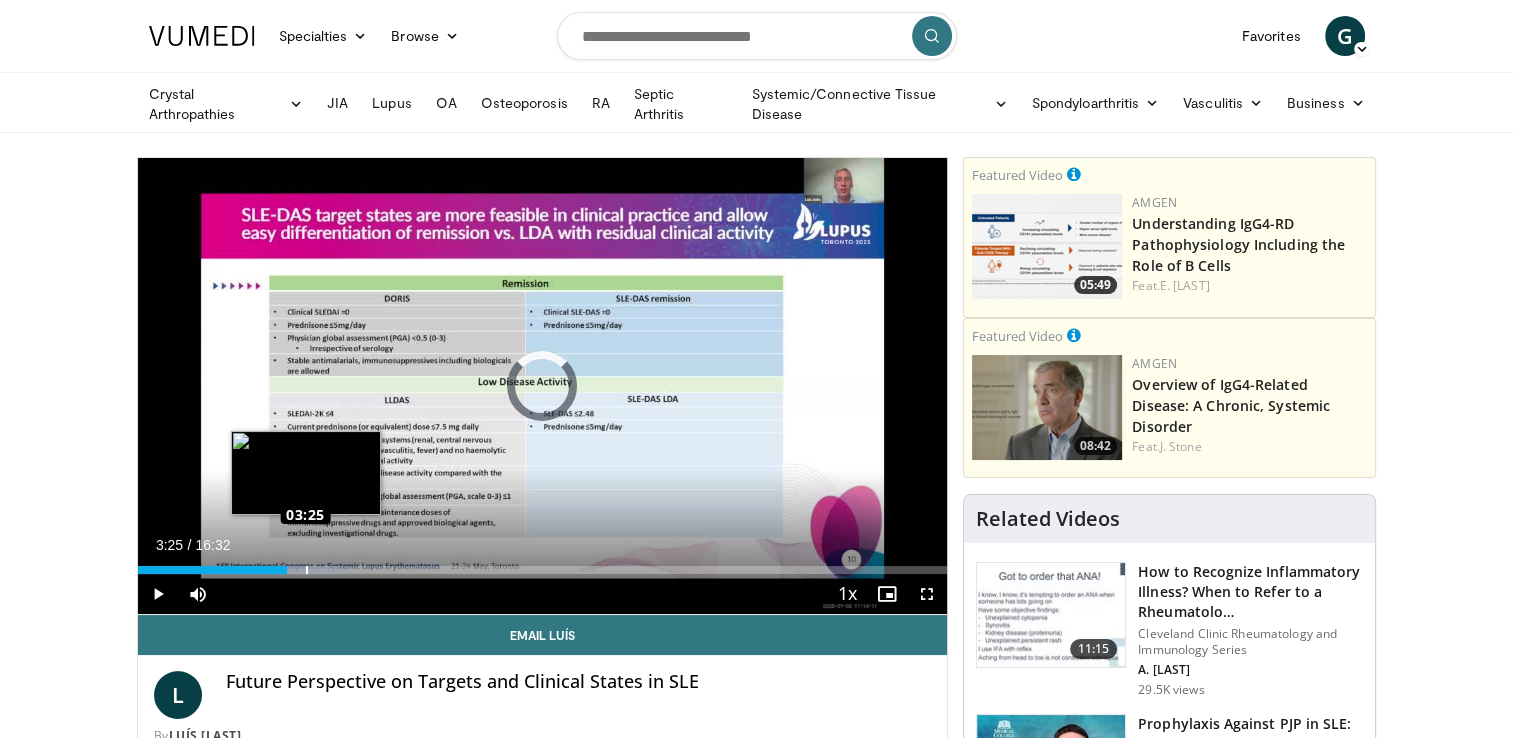 click on "Loaded :  24.98% 03:25 03:25" at bounding box center [543, 570] 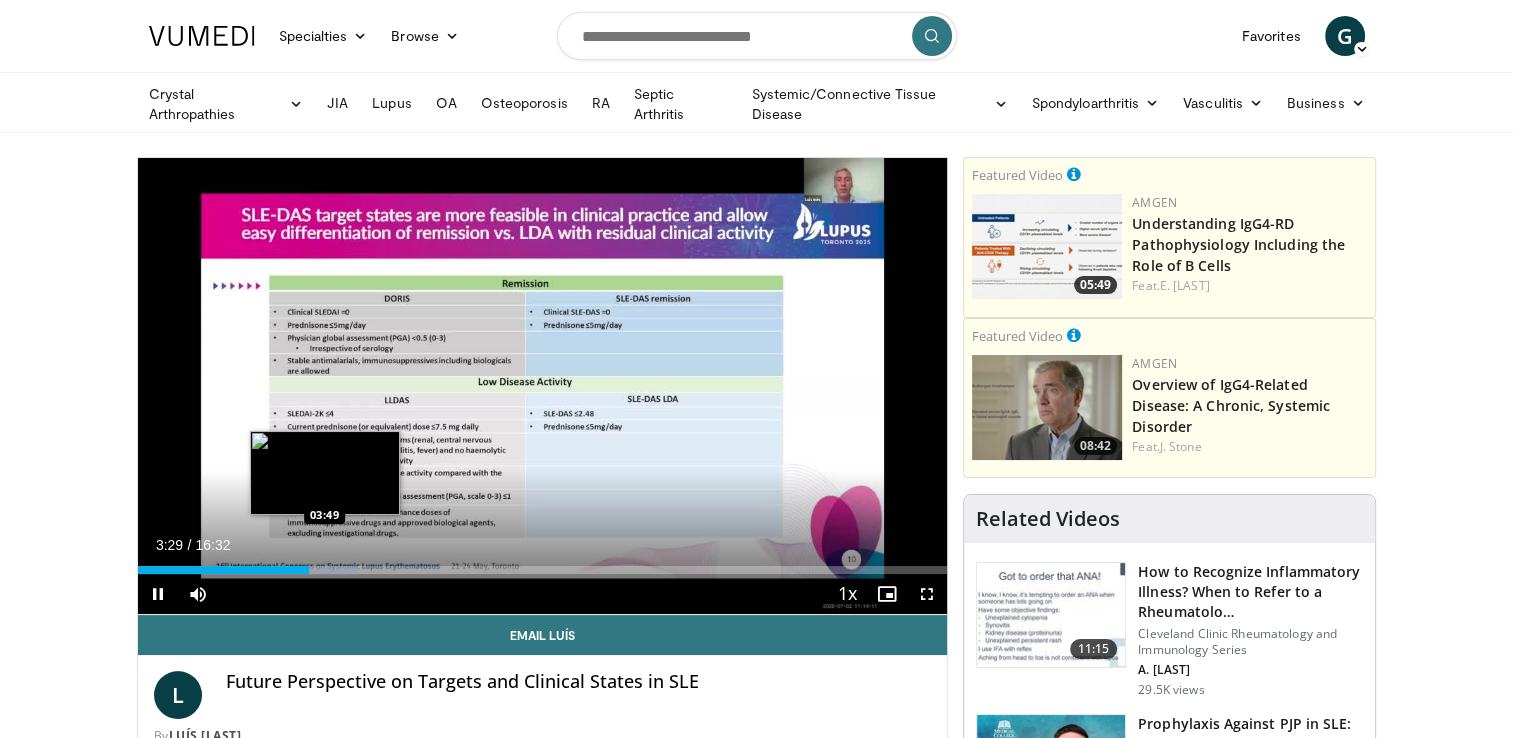 click on "Loaded :  27.21% 03:30 03:49" at bounding box center (543, 570) 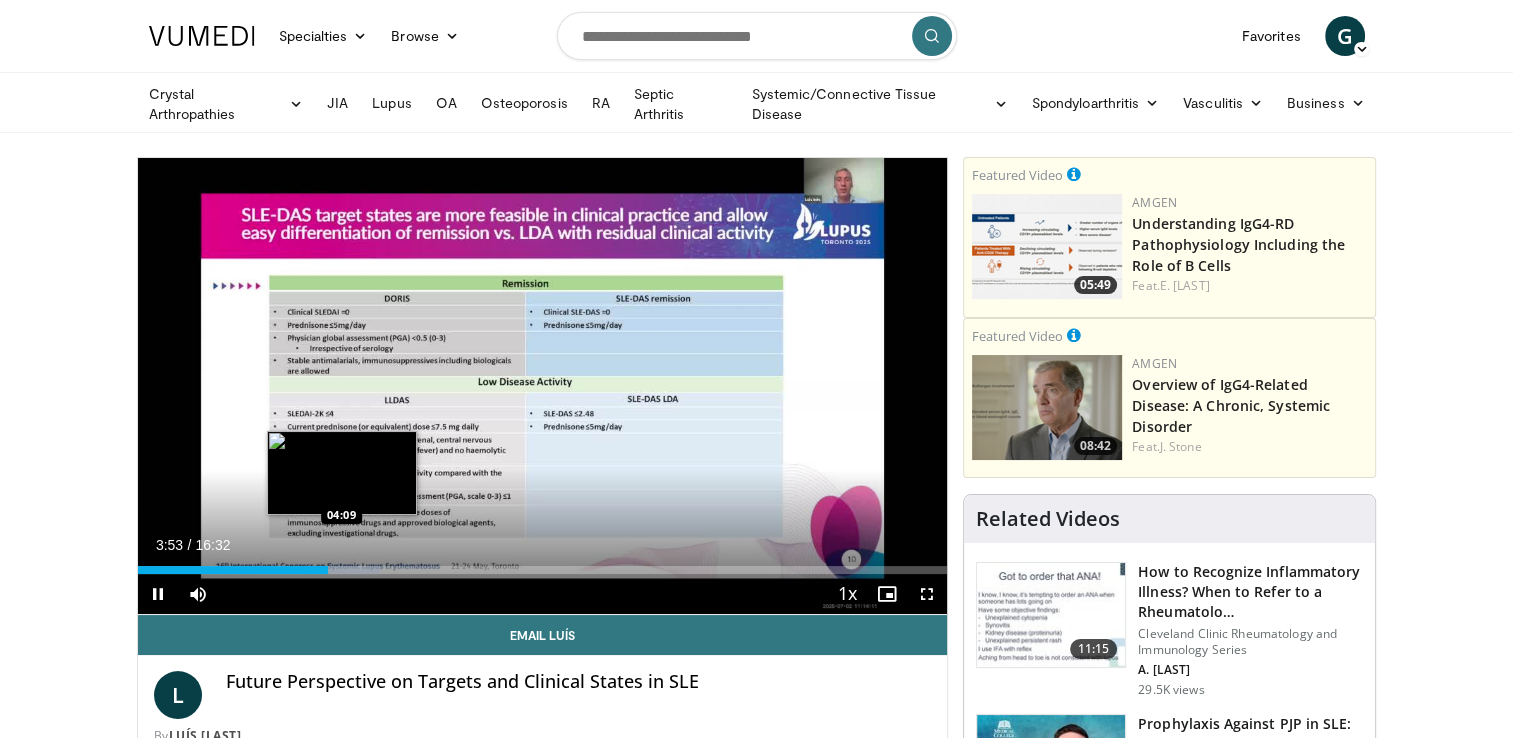 click on "Loaded :  29.98% 03:53 04:09" at bounding box center [543, 570] 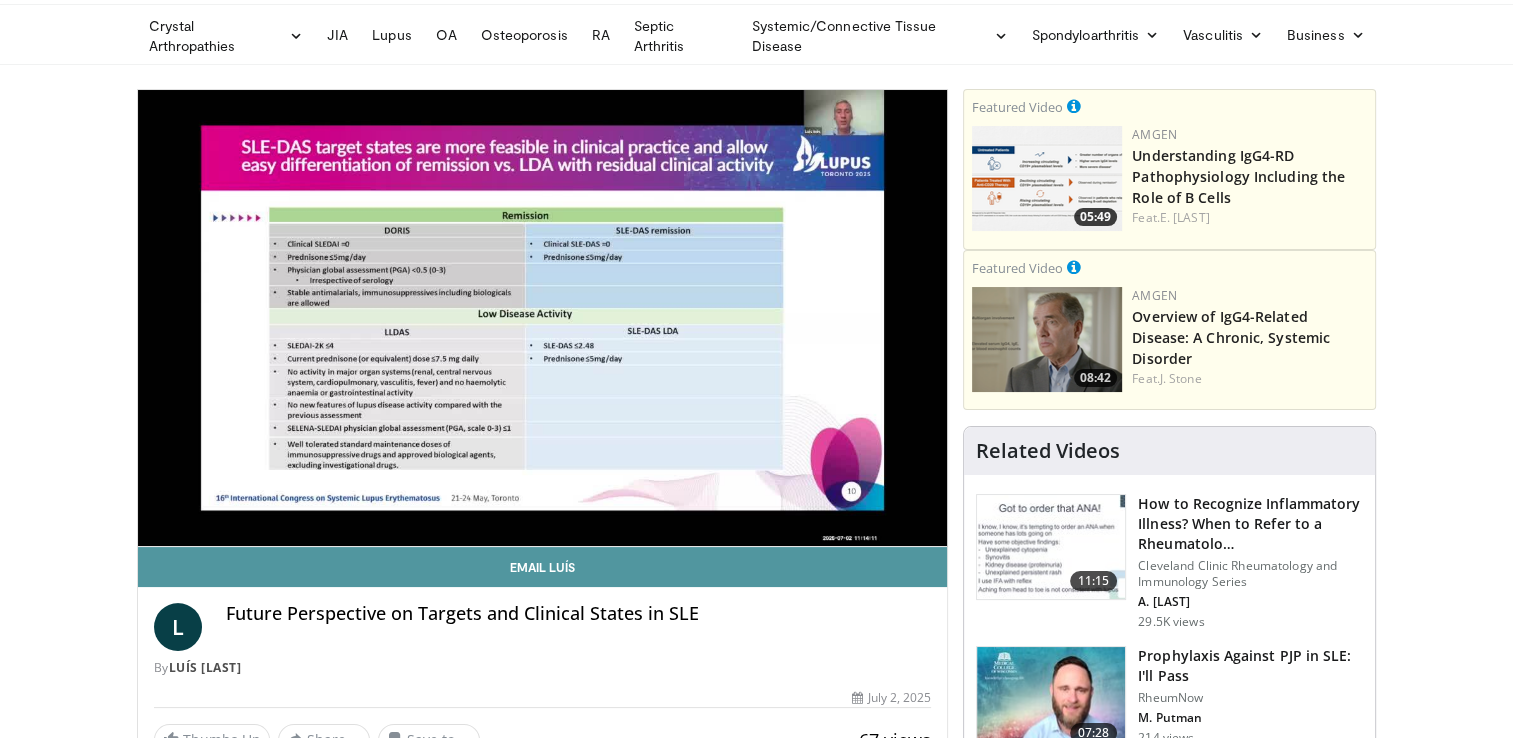 scroll, scrollTop: 100, scrollLeft: 0, axis: vertical 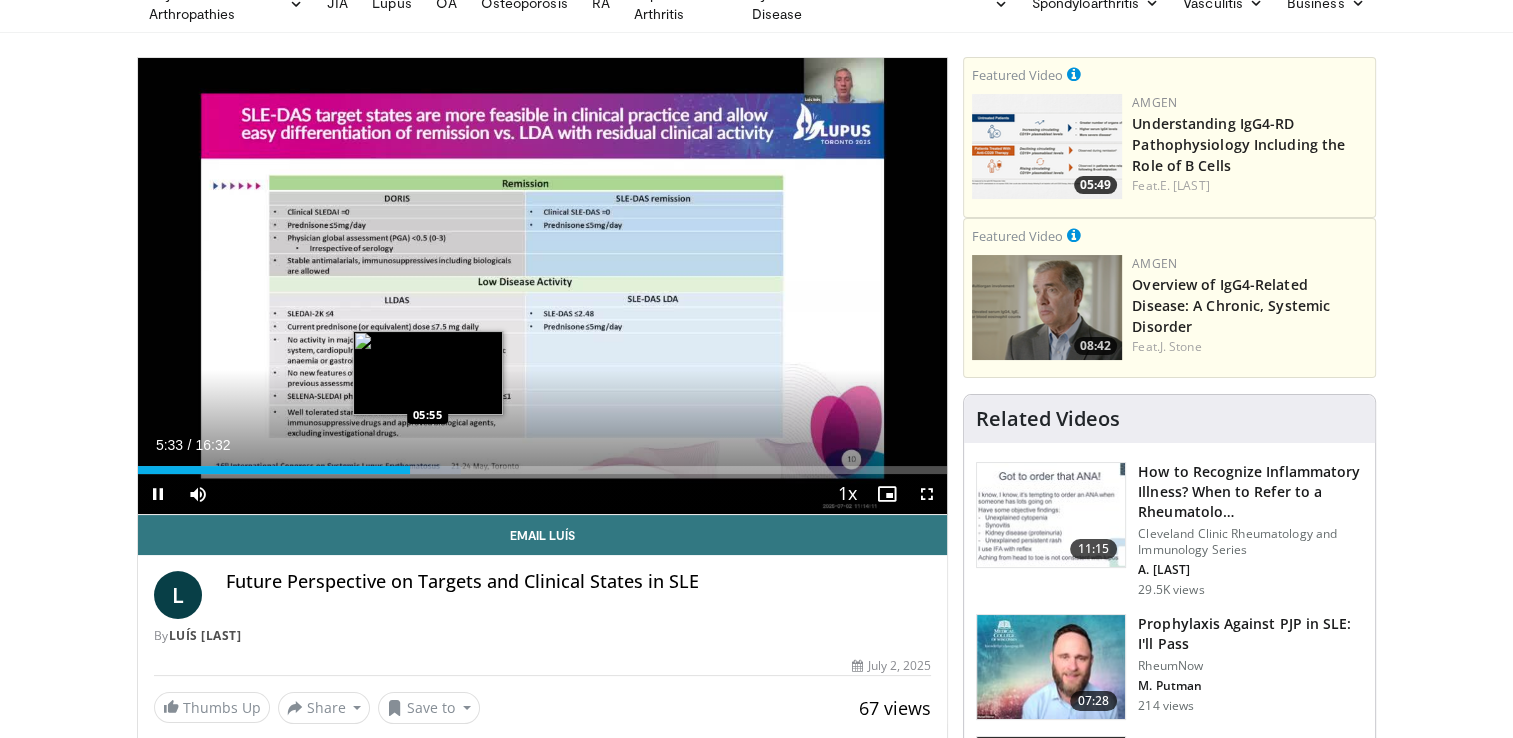 click on "10 seconds
Tap to unmute" at bounding box center [543, 286] 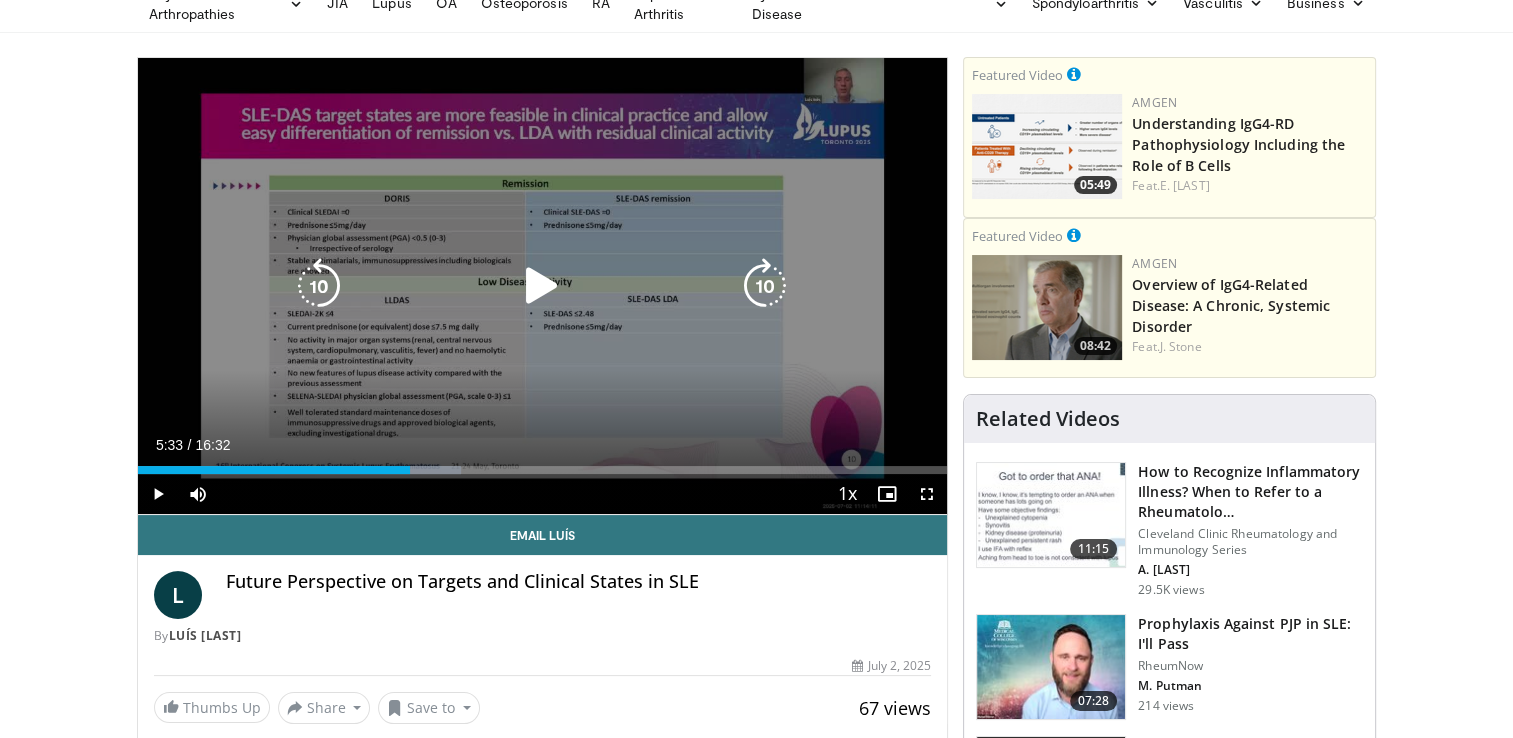 click at bounding box center [542, 286] 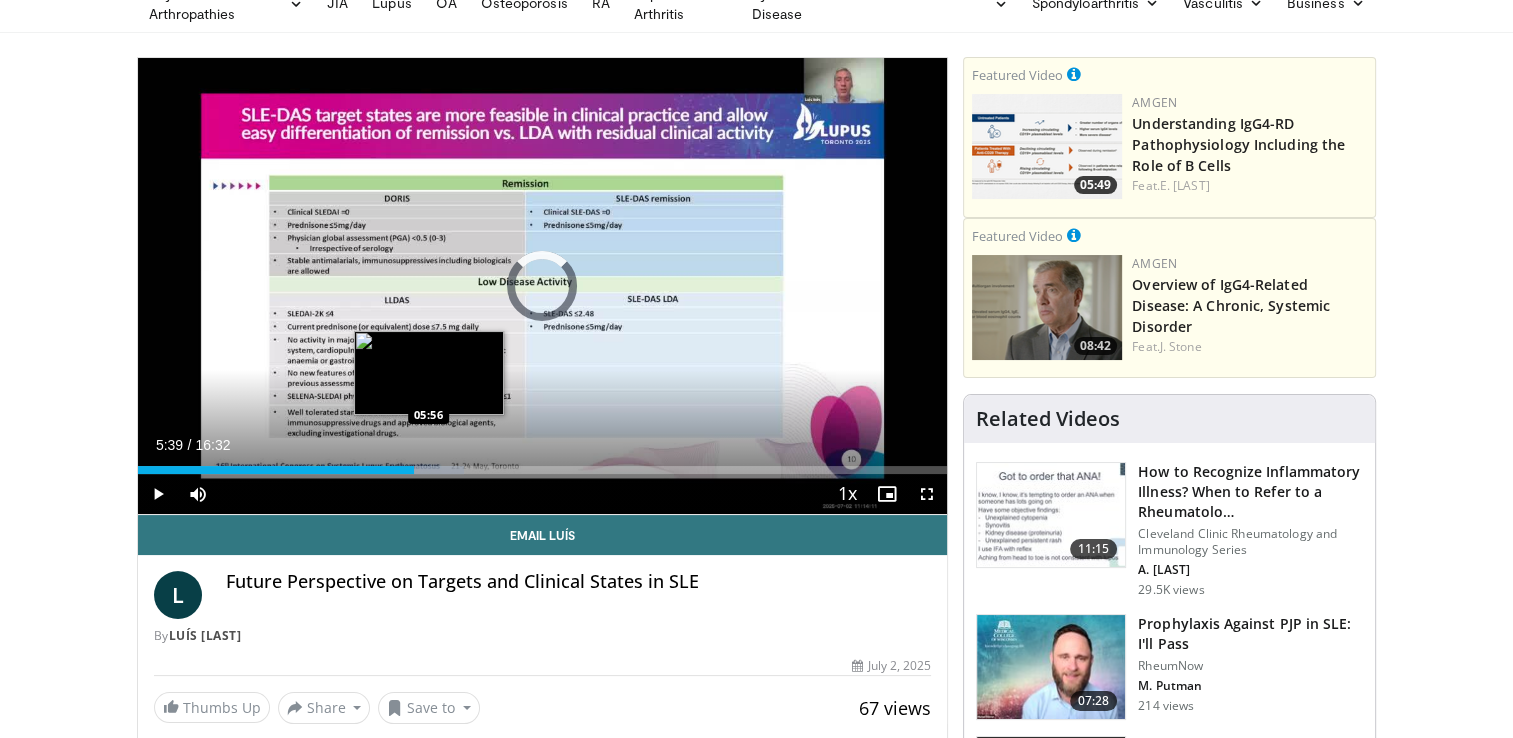 click on "Loaded :  40.31% 05:39 05:56" at bounding box center (543, 464) 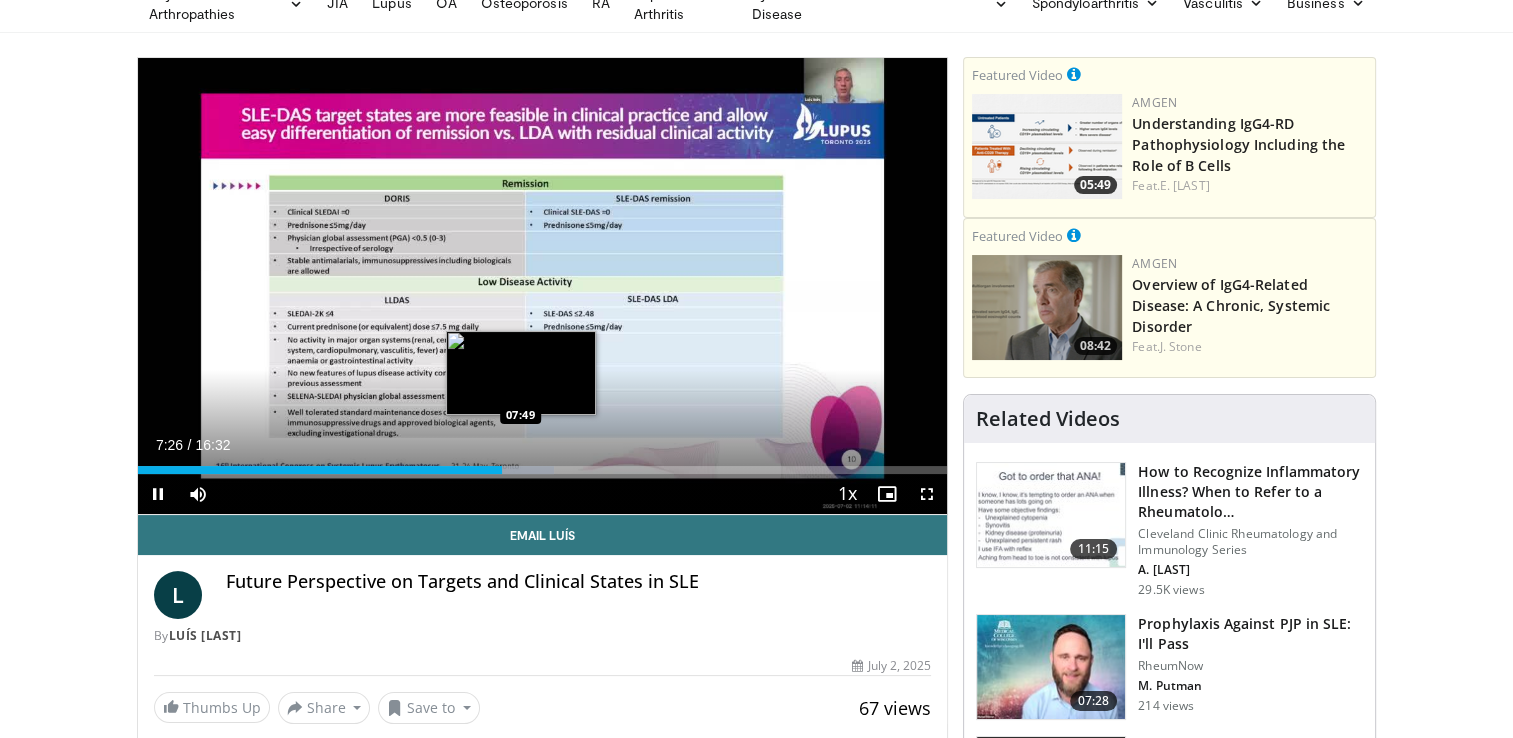 click on "Loaded :  51.40% 07:27 07:49" at bounding box center (543, 470) 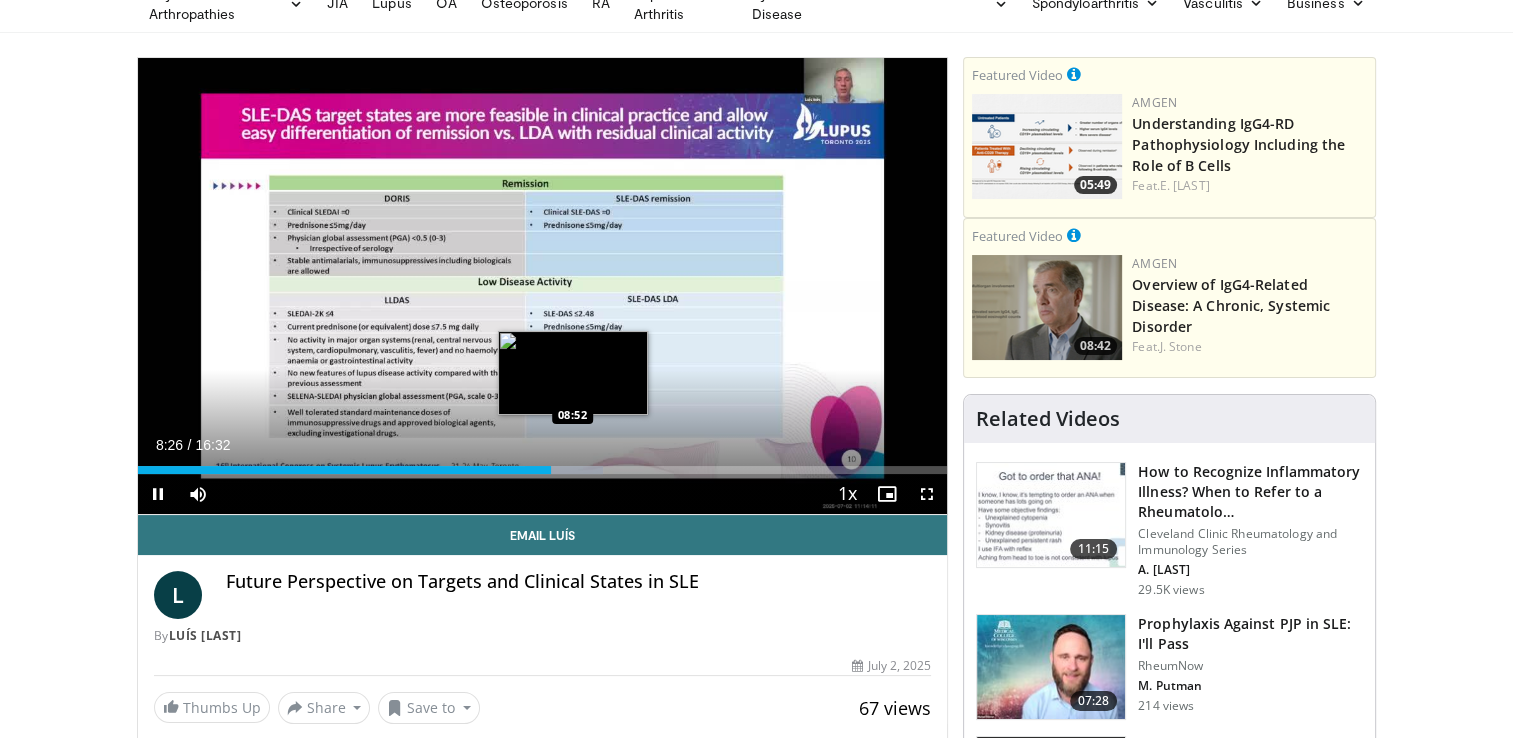 click on "Loaded :  57.44% 08:26 08:52" at bounding box center [543, 470] 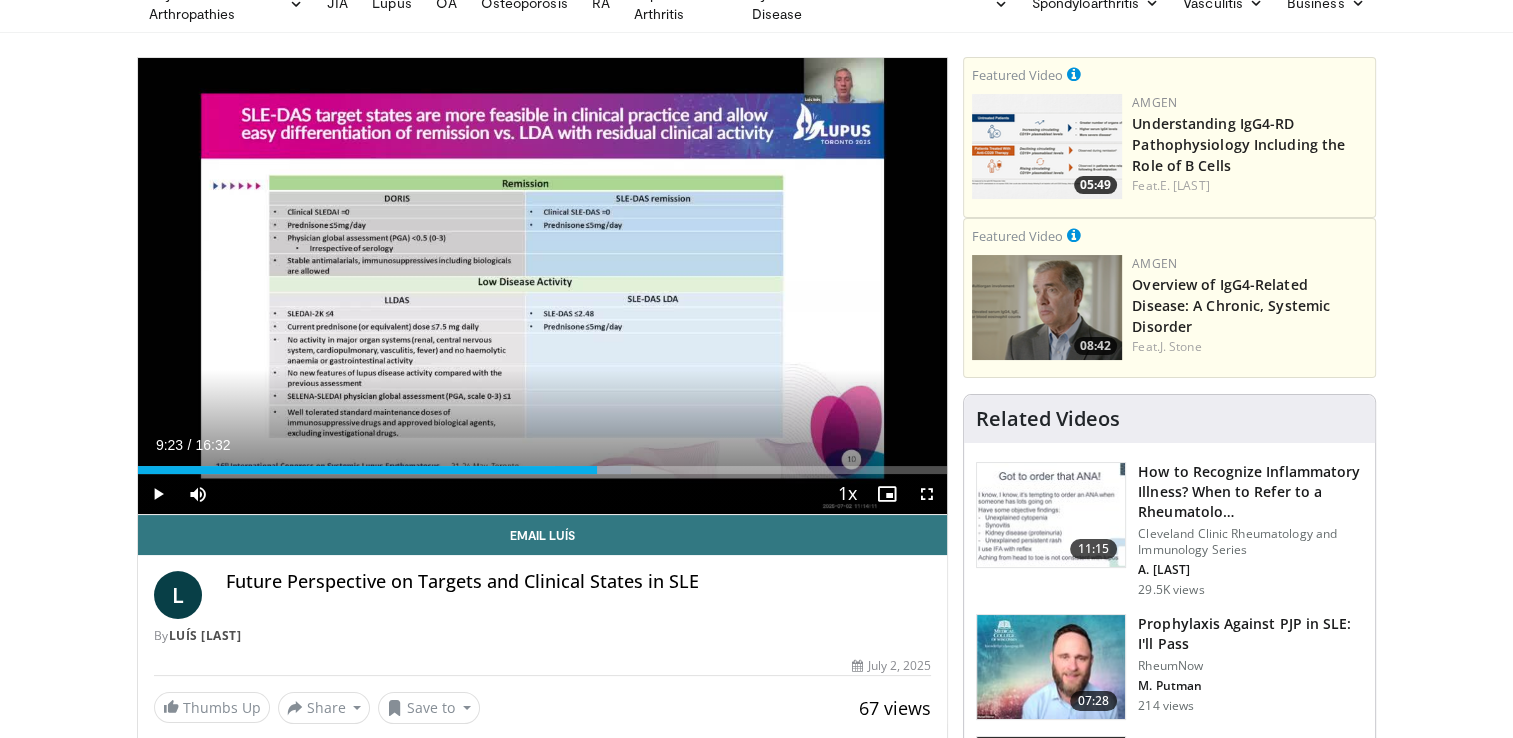 click on "Loaded :  60.97% 09:23 09:23" at bounding box center [543, 470] 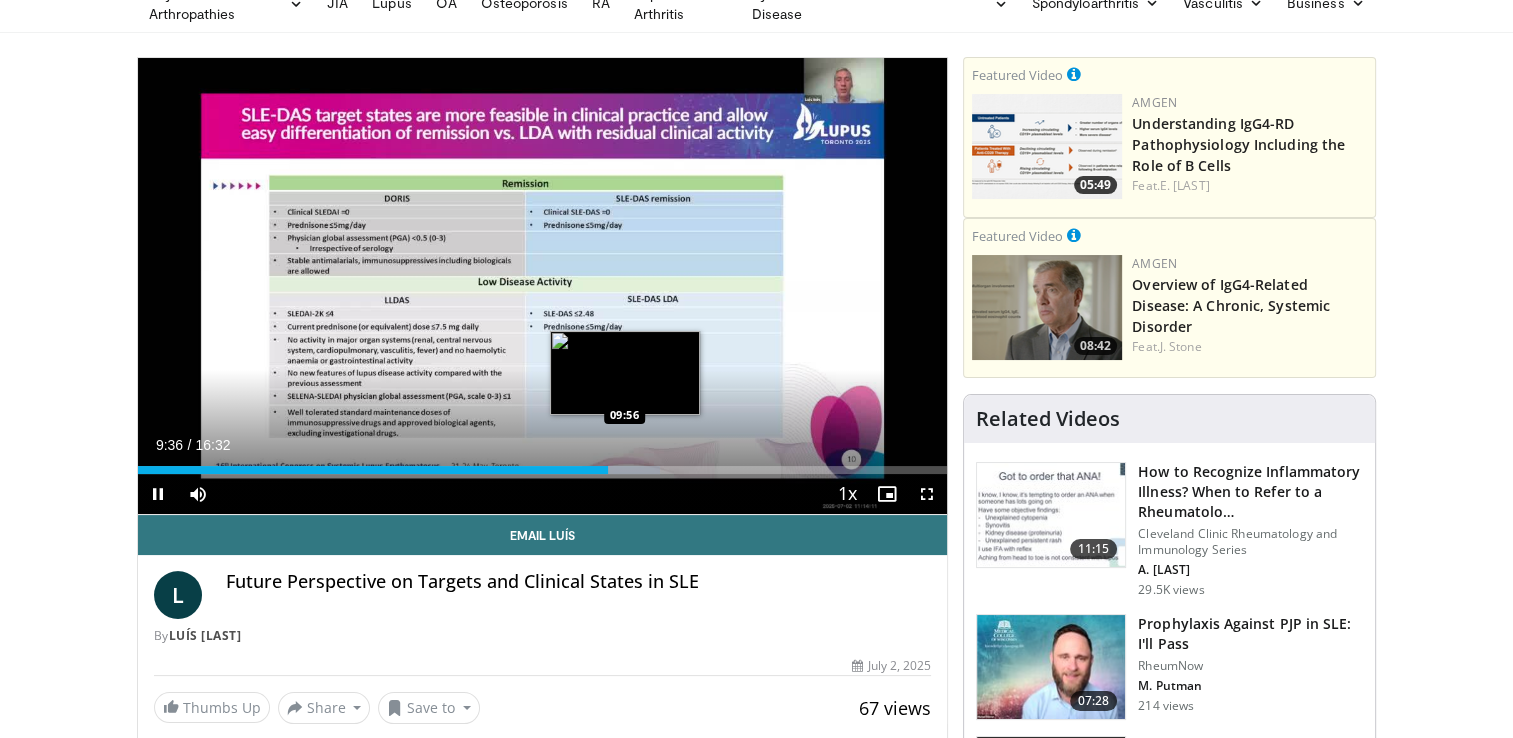 click on "Loaded :  64.50% 09:36 09:56" at bounding box center (543, 470) 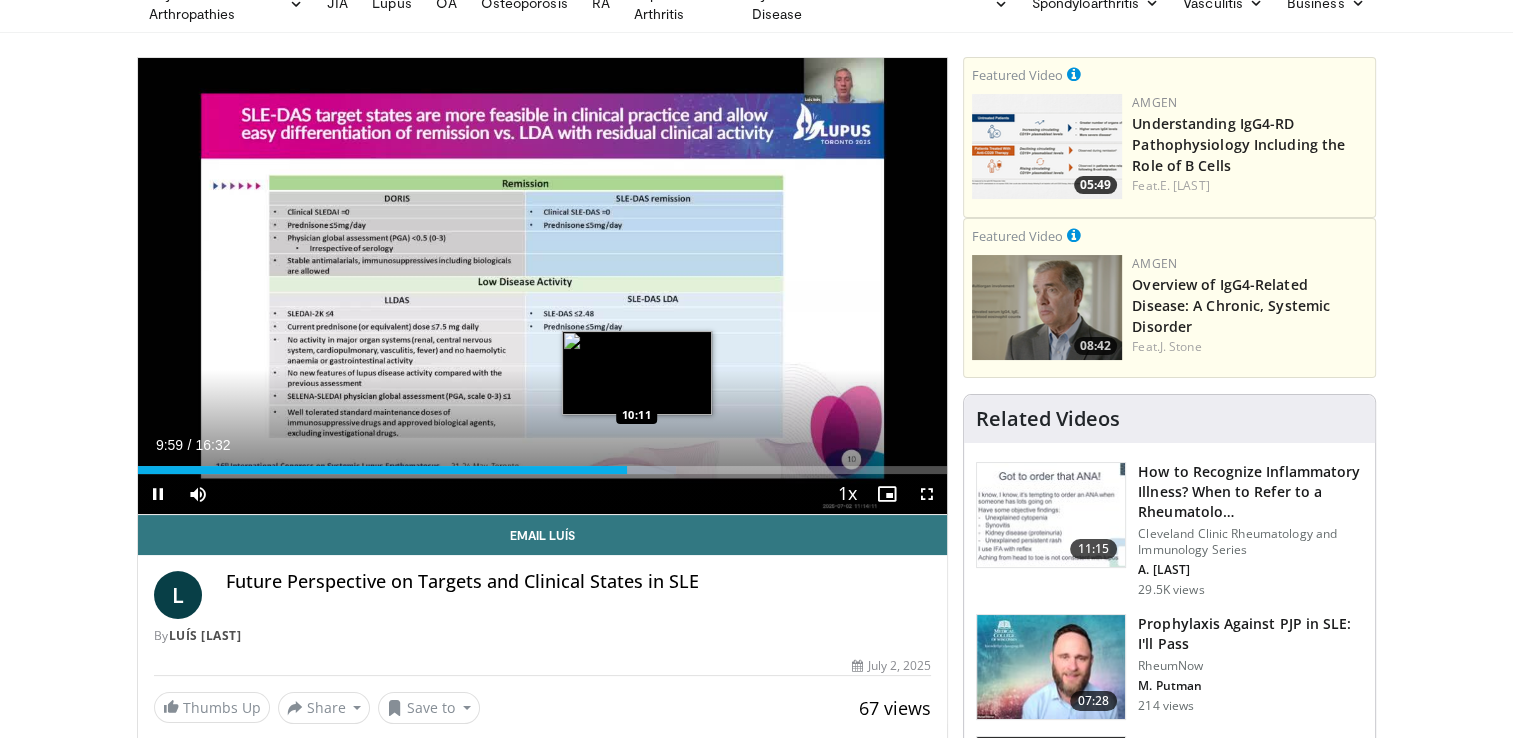 click on "10 seconds
Tap to unmute" at bounding box center [543, 286] 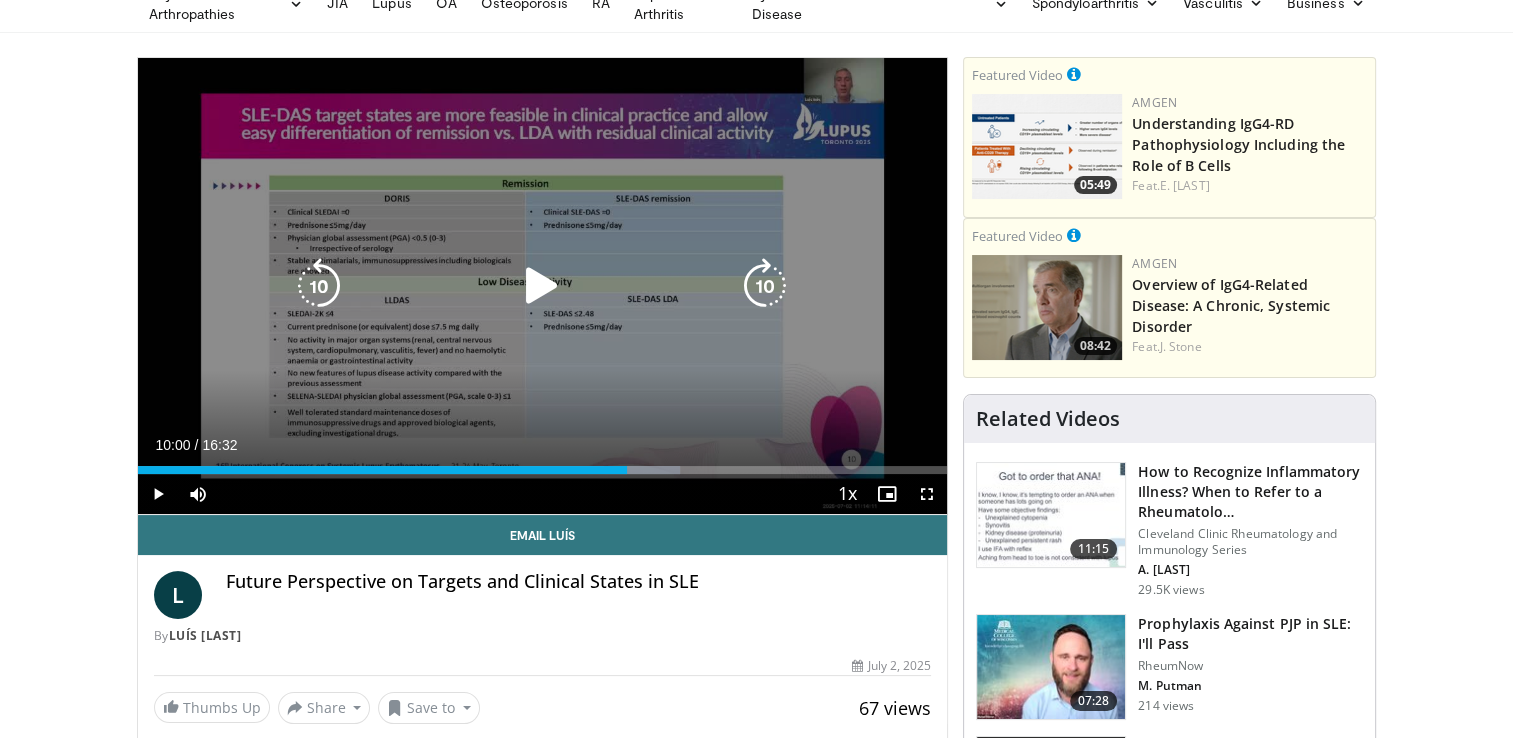click at bounding box center [542, 286] 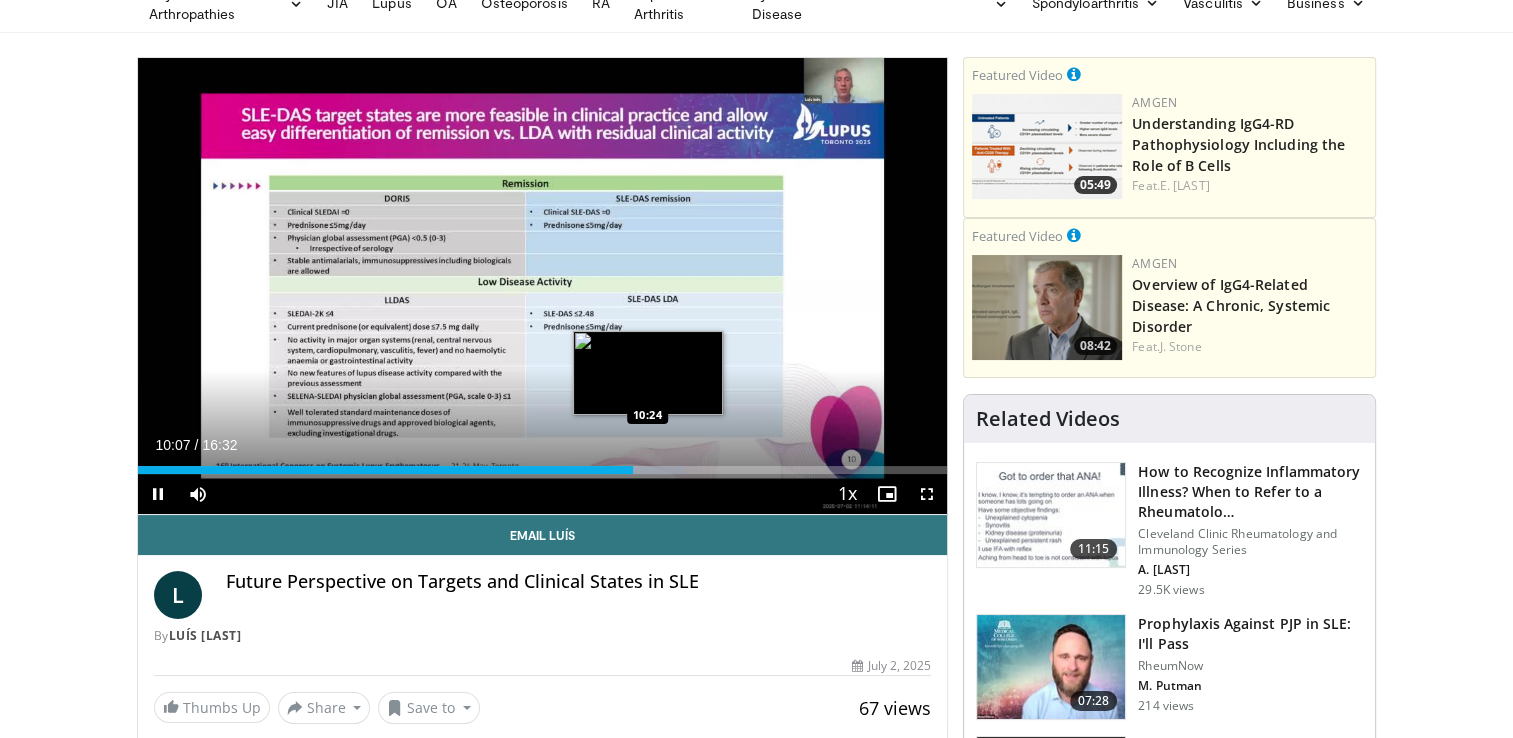 click on "Loaded :  67.52% 10:07 10:24" at bounding box center (543, 470) 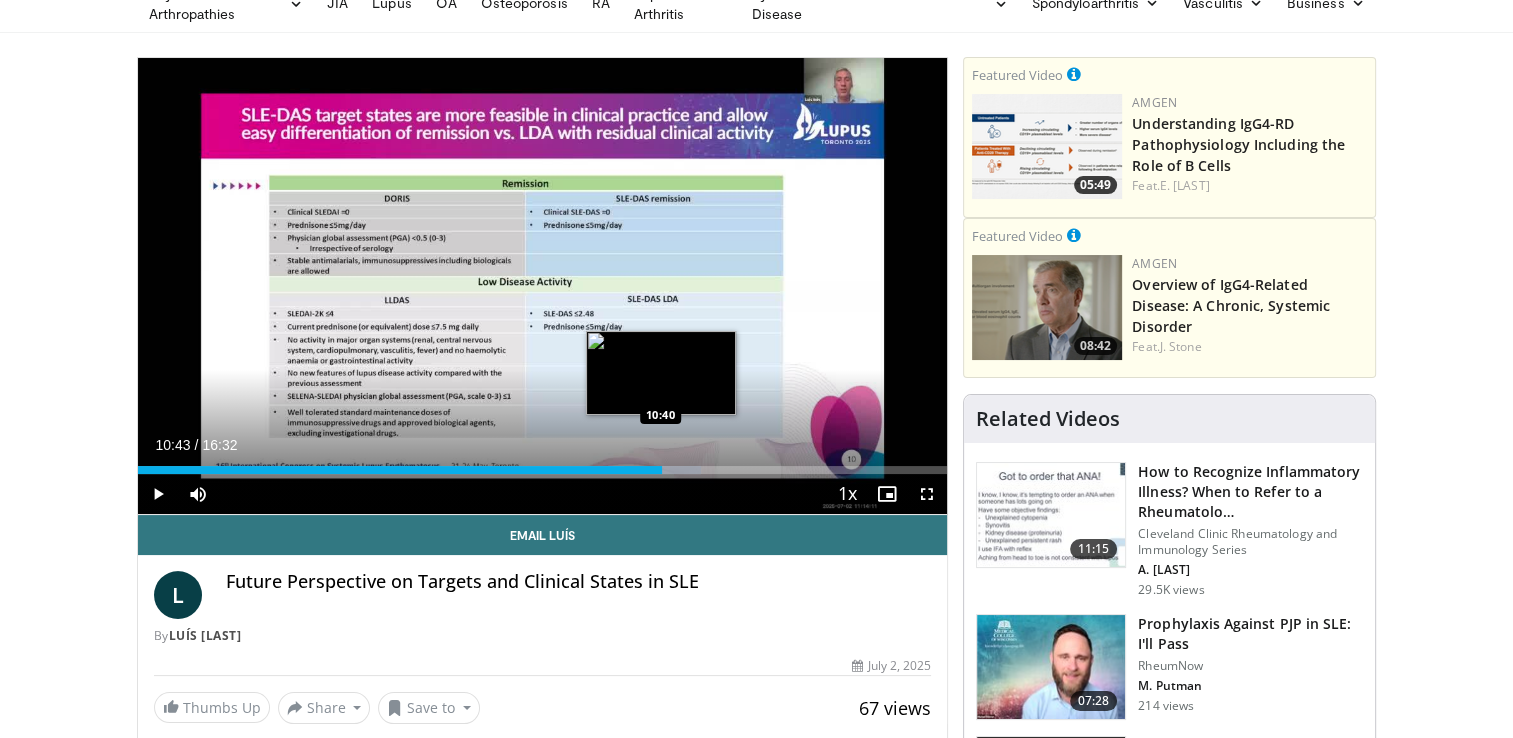 click on "Loaded :  69.54% 10:43 10:40" at bounding box center (543, 470) 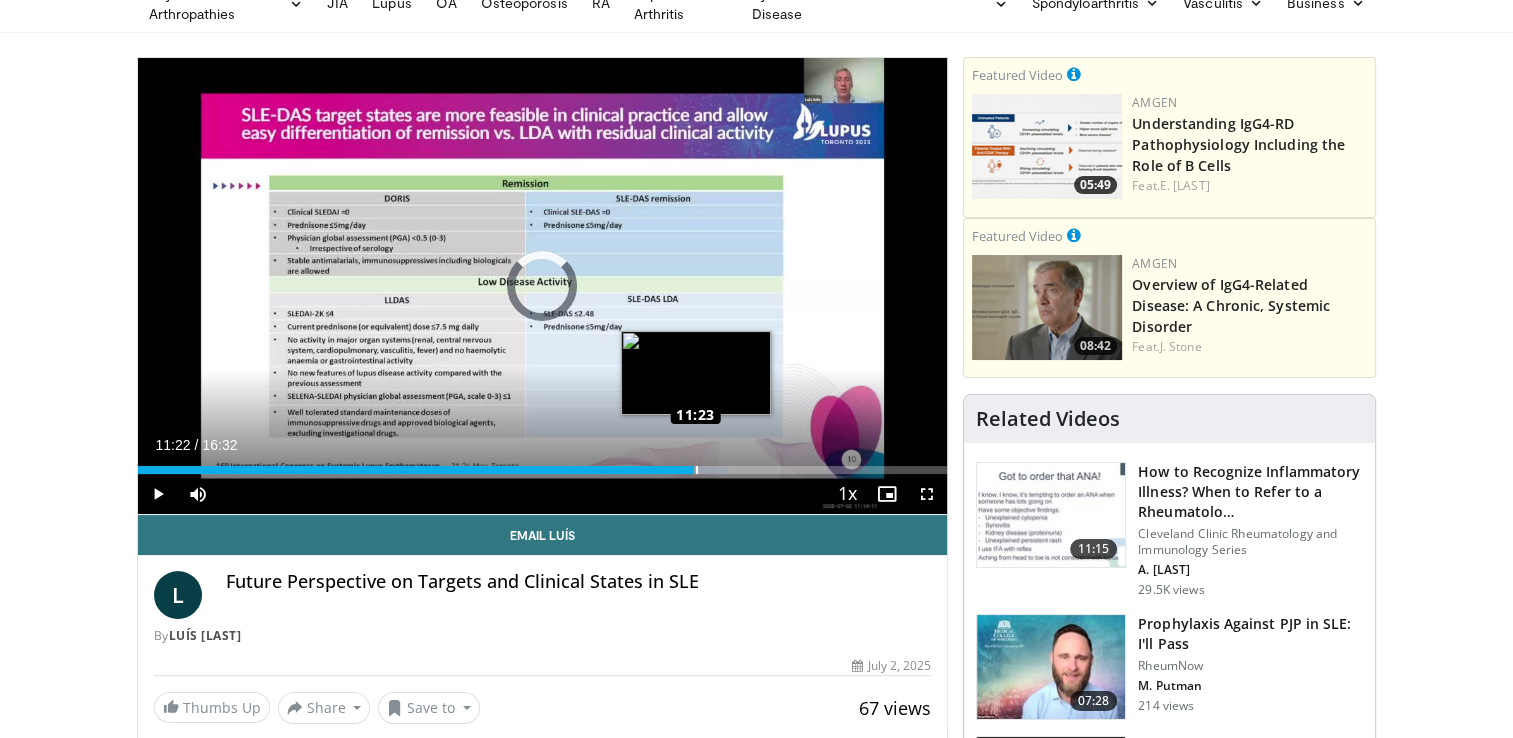 click on "Loaded :  72.97% 11:23 11:23" at bounding box center [543, 470] 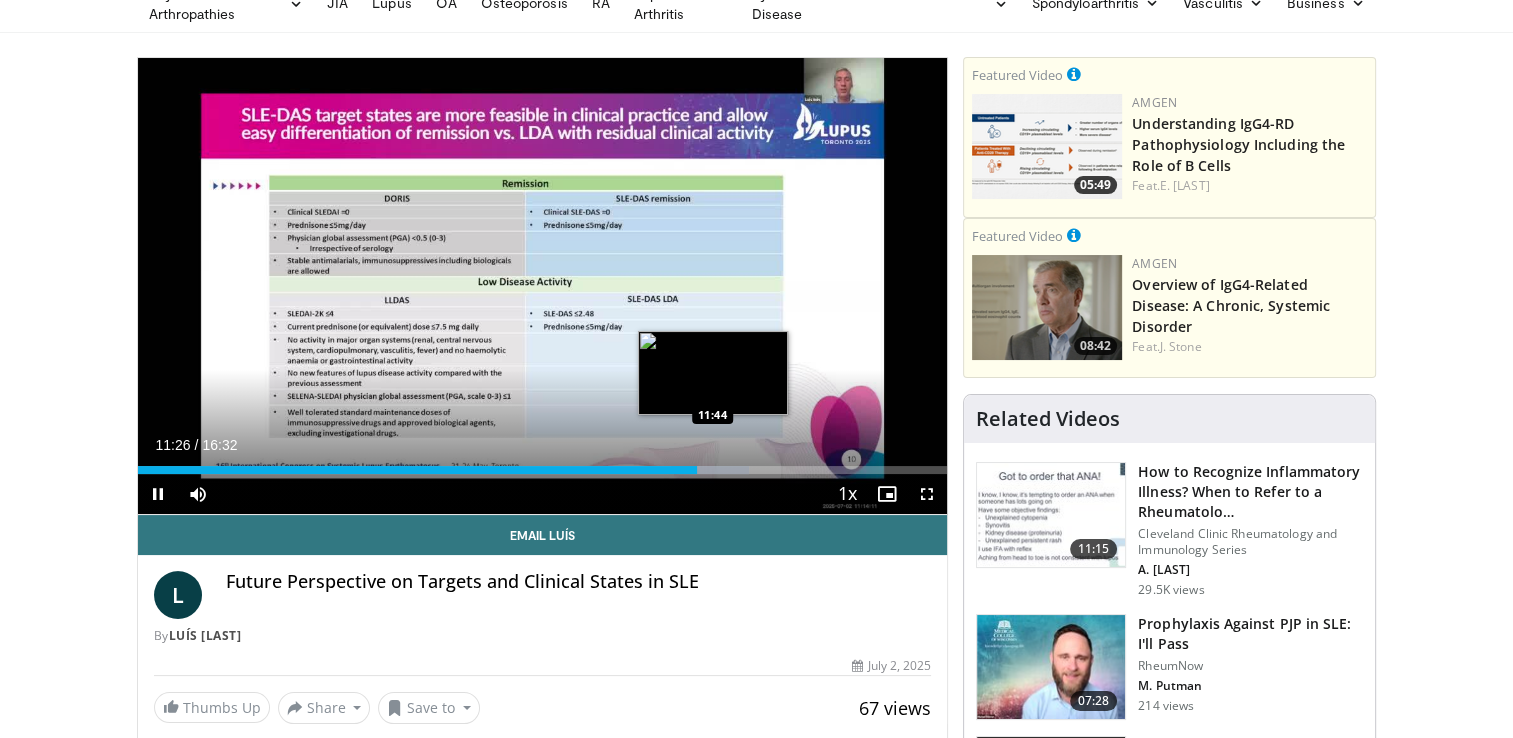 click on "Loaded :  75.58% 11:26 11:44" at bounding box center [543, 470] 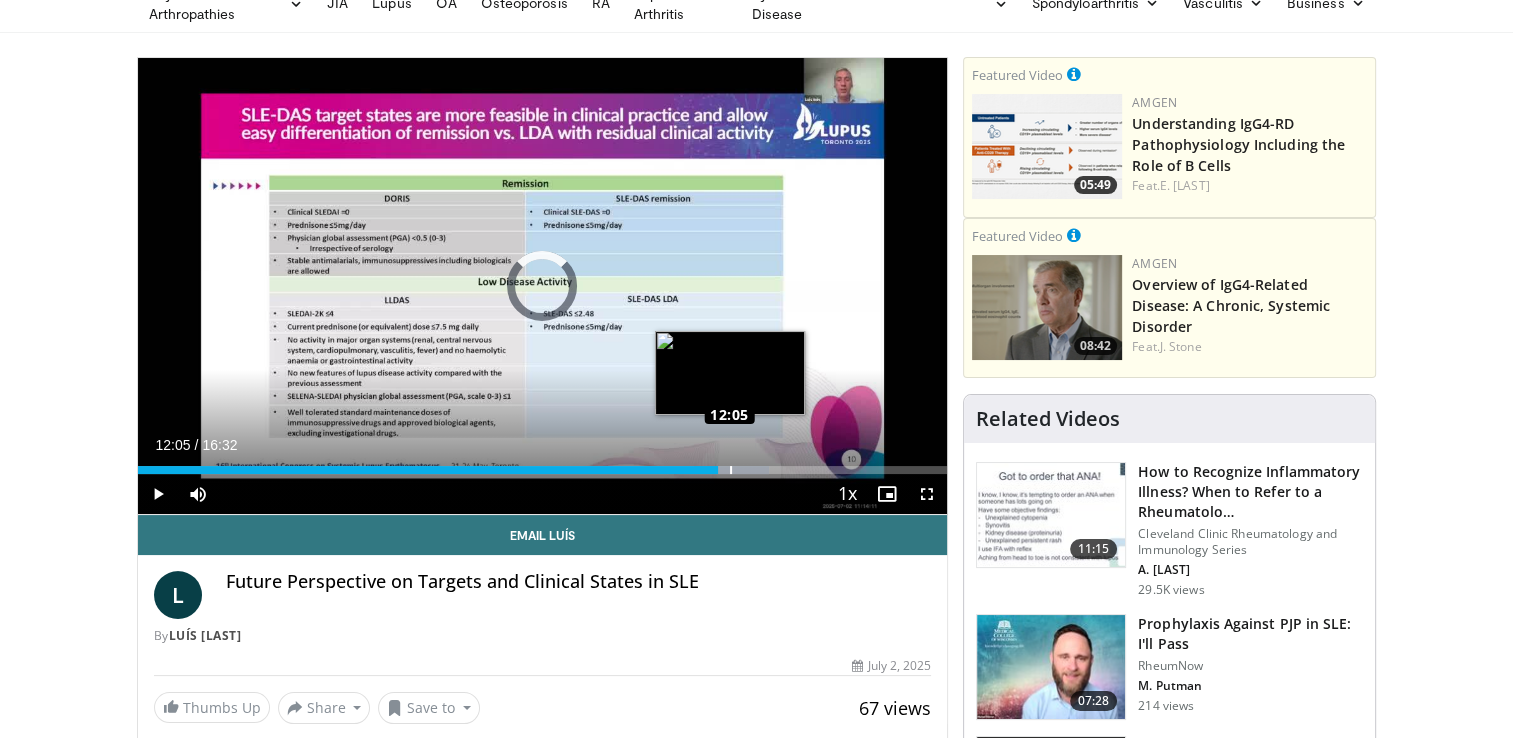 click on "Loaded :  77.97% 12:05 12:05" at bounding box center [543, 470] 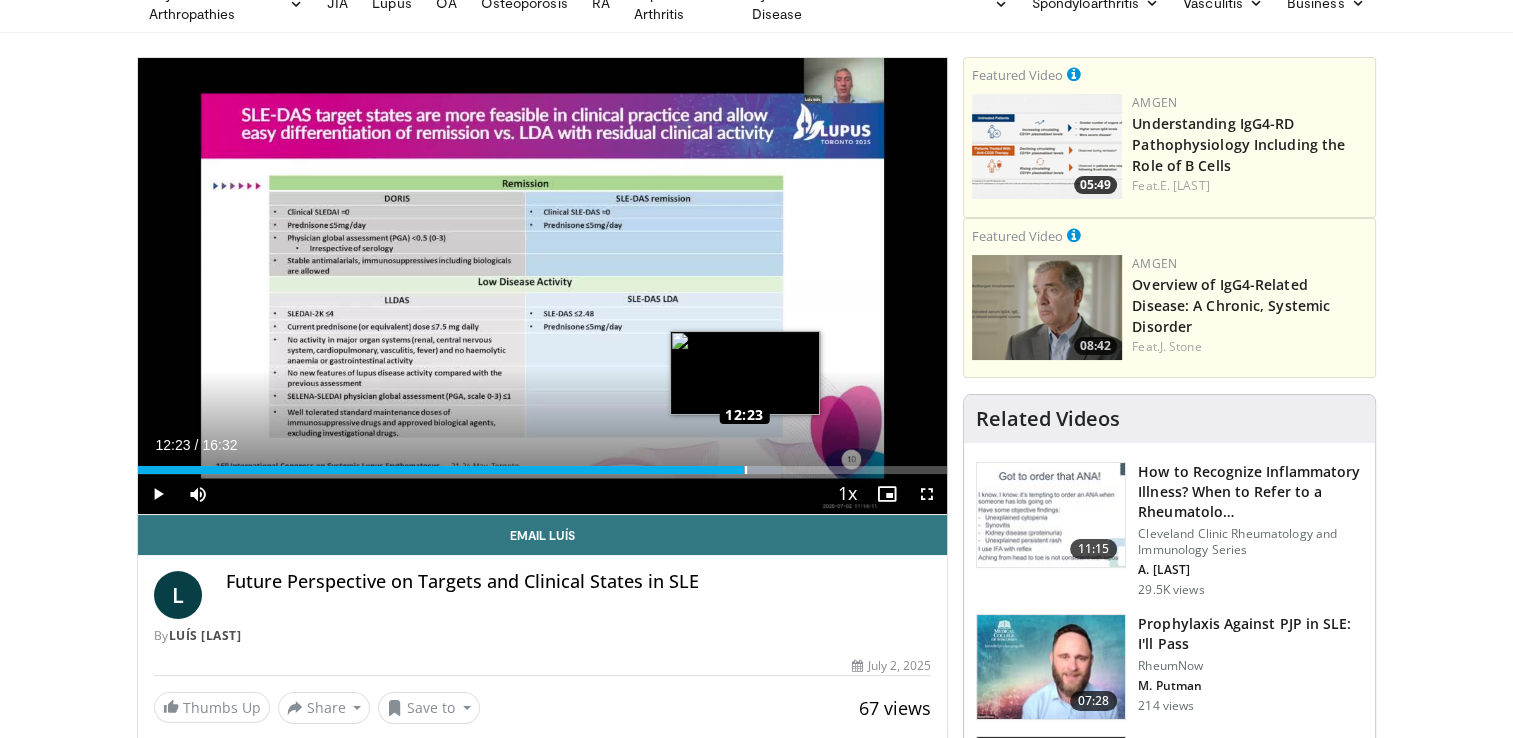 click on "Loaded :  79.61% 12:22 12:23" at bounding box center [543, 470] 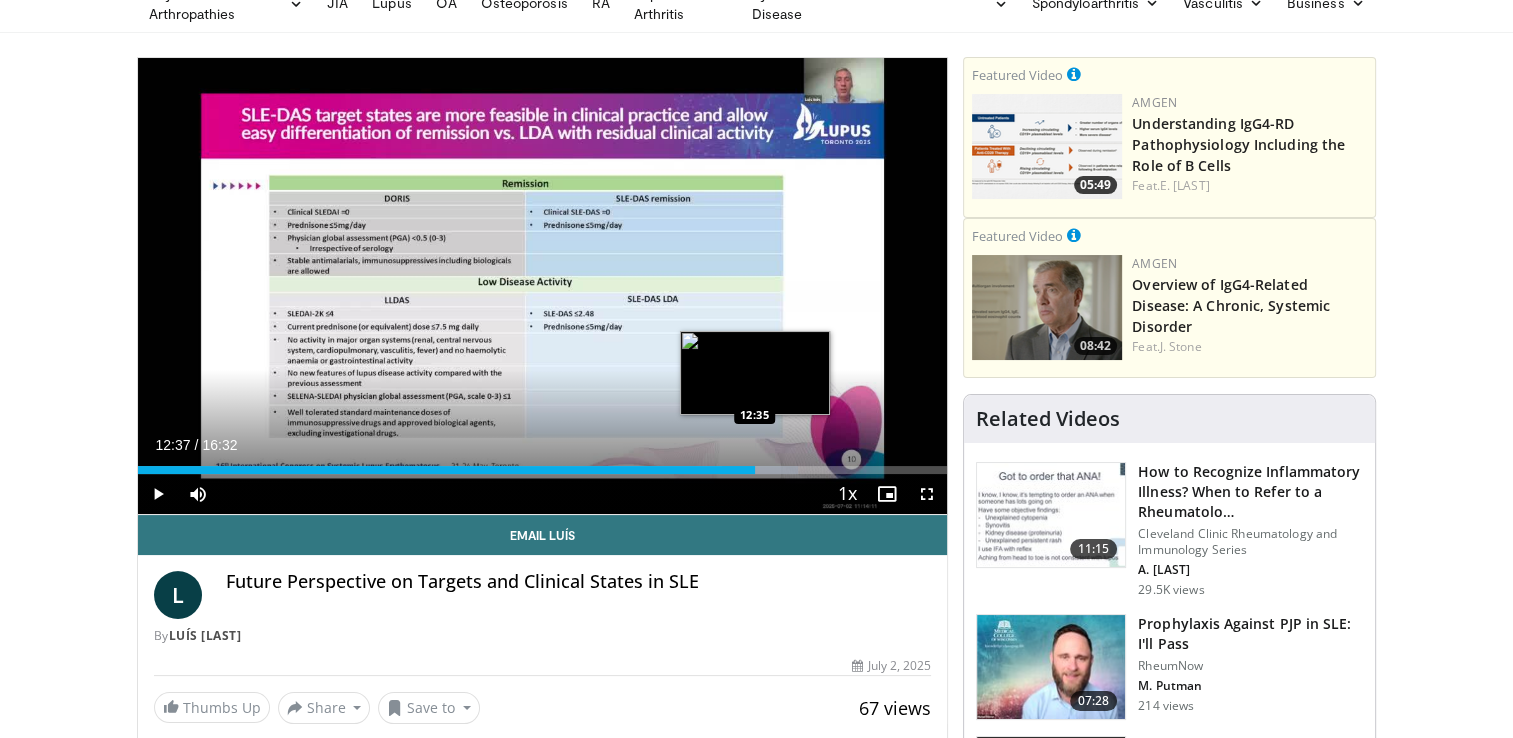 click on "Loaded :  81.63% 12:37 12:35" at bounding box center (543, 470) 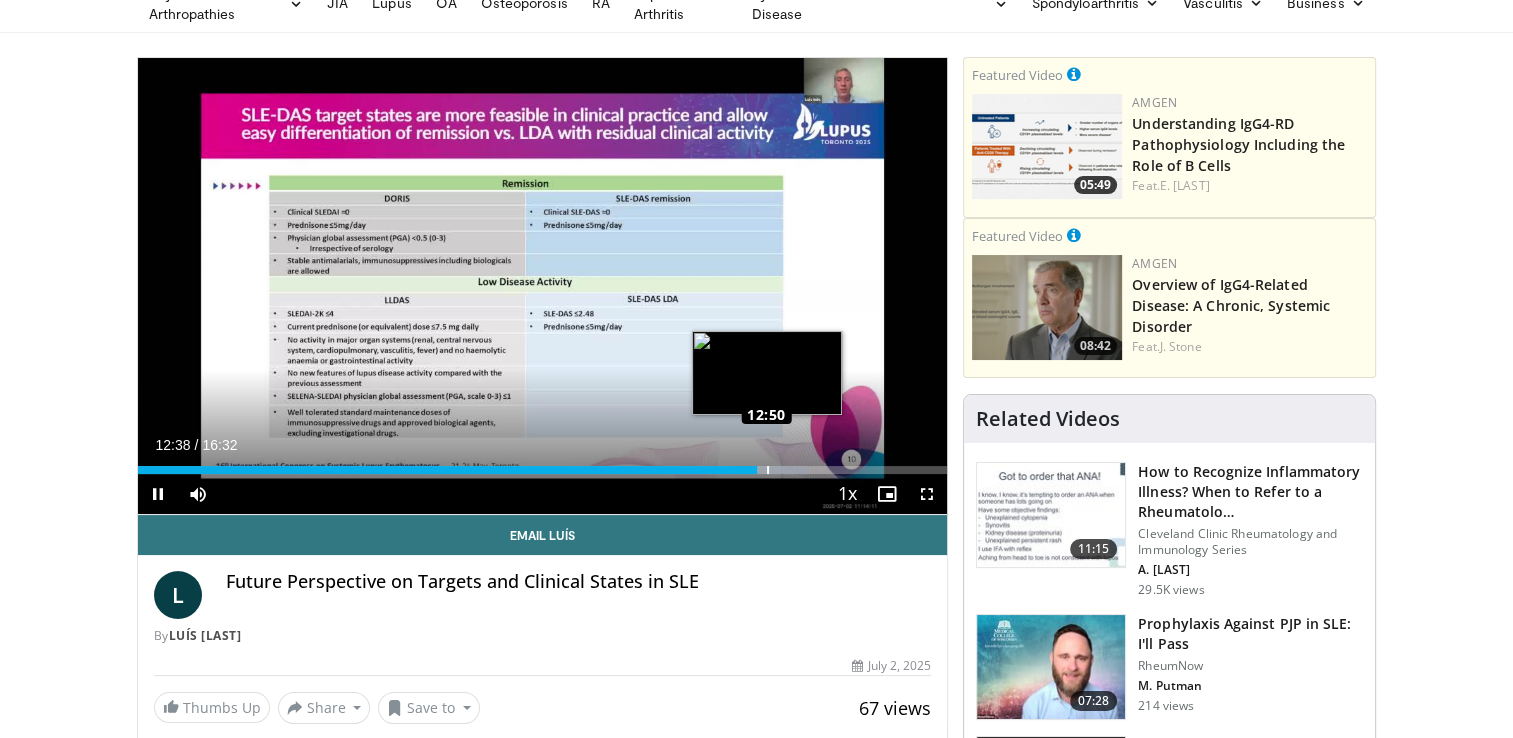 click on "Loaded :  82.64% 12:49 12:50" at bounding box center [543, 470] 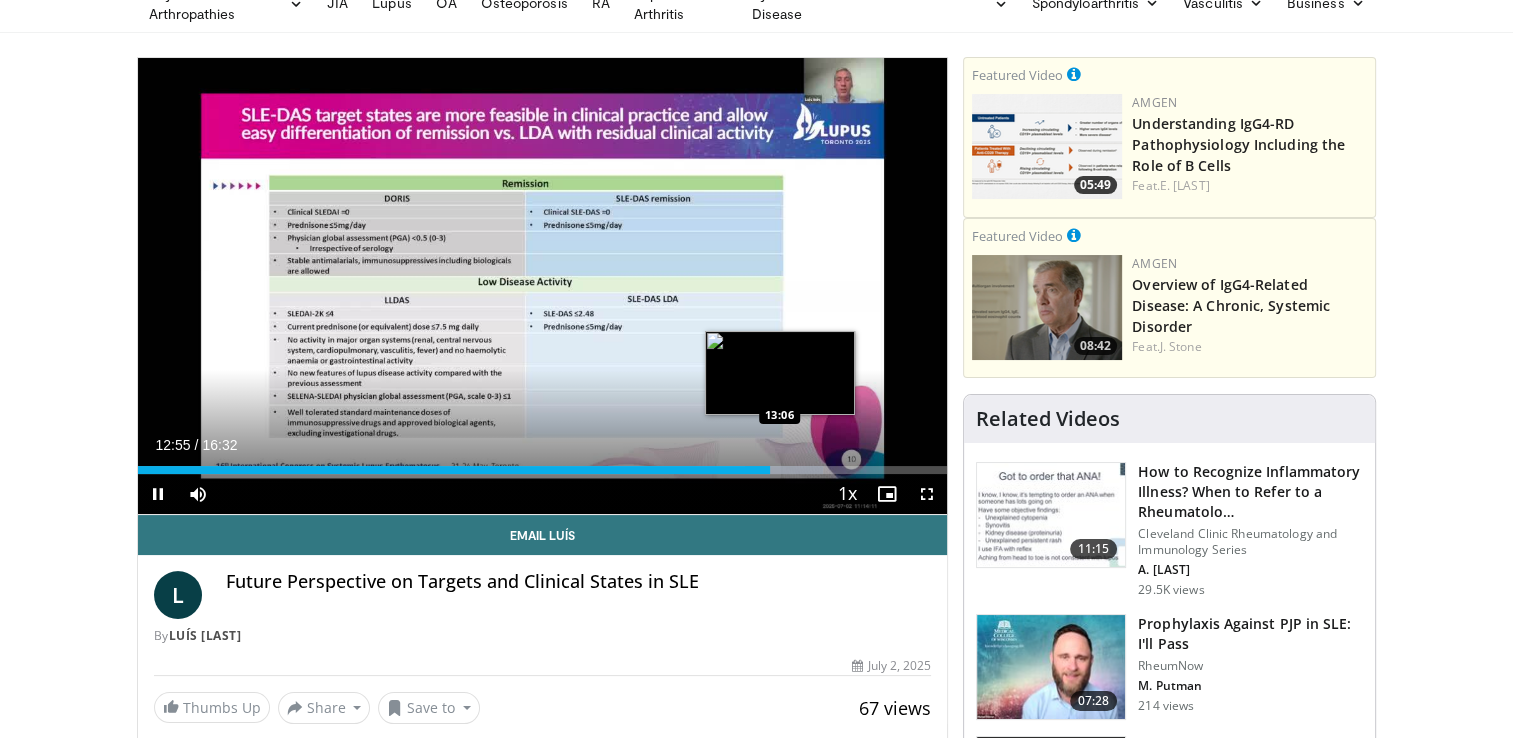 click on "Loaded :  84.65% 12:55 13:06" at bounding box center [543, 470] 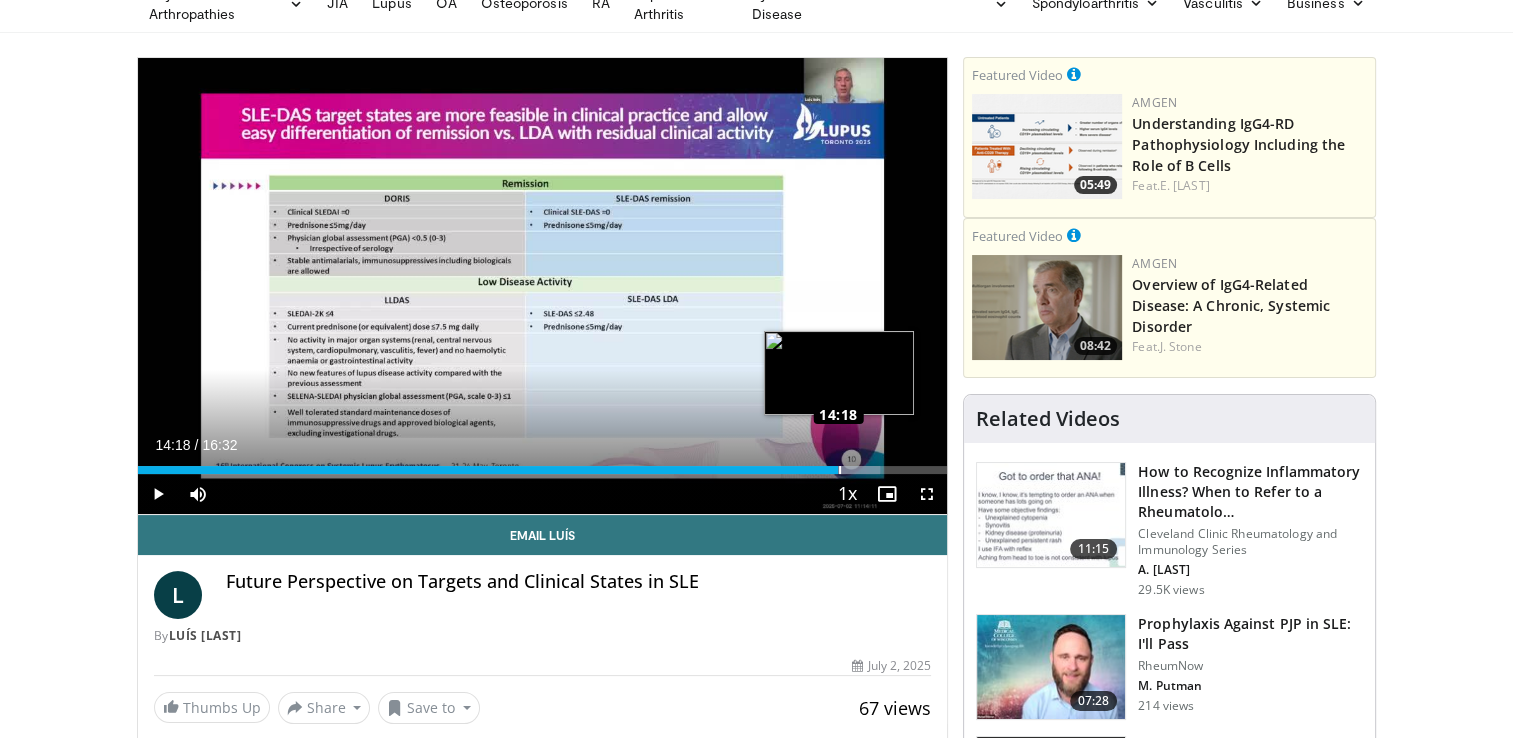 click on "Loaded :  91.71% 14:18 14:18" at bounding box center (543, 470) 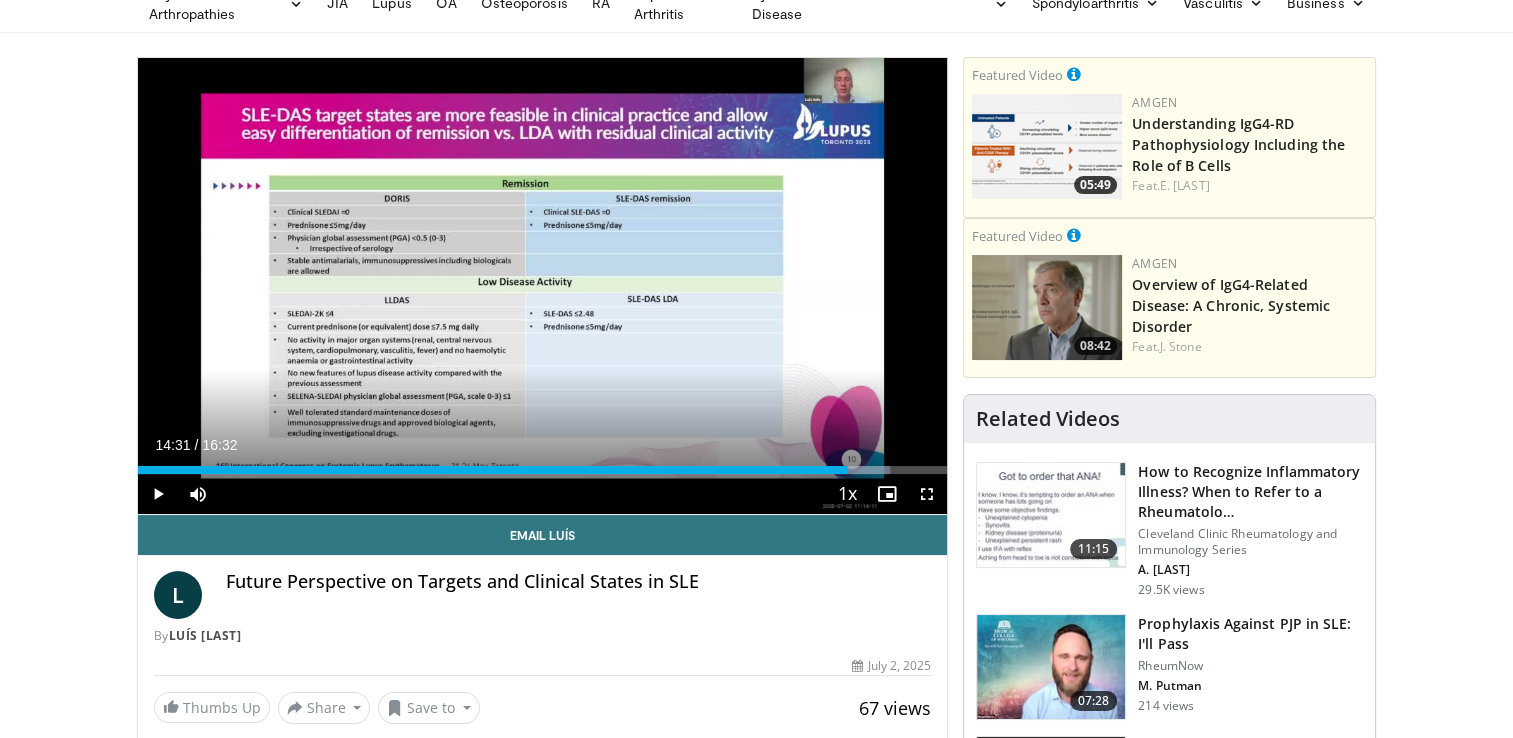 click at bounding box center [853, 470] 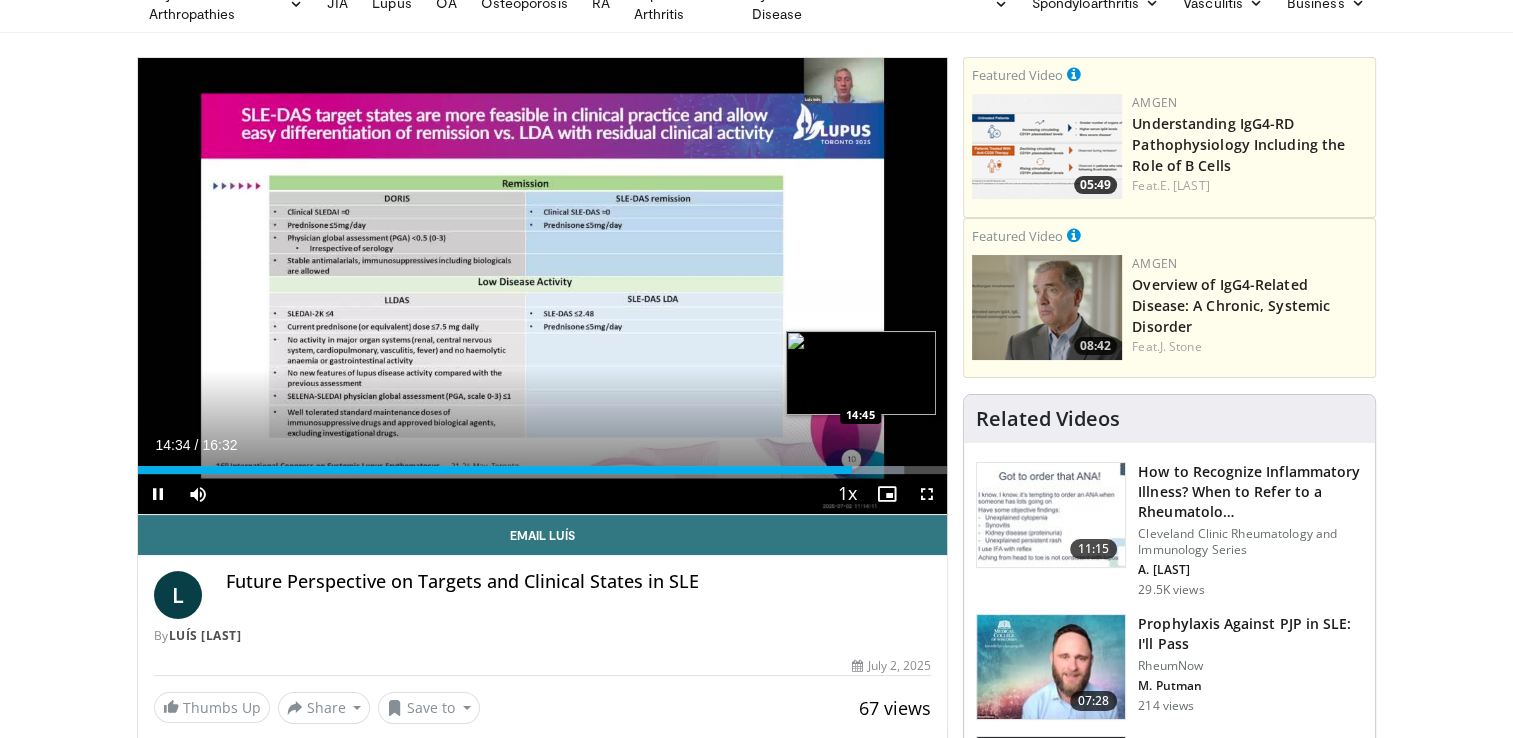 click on "Loaded :  94.73% 14:35 14:45" at bounding box center (543, 470) 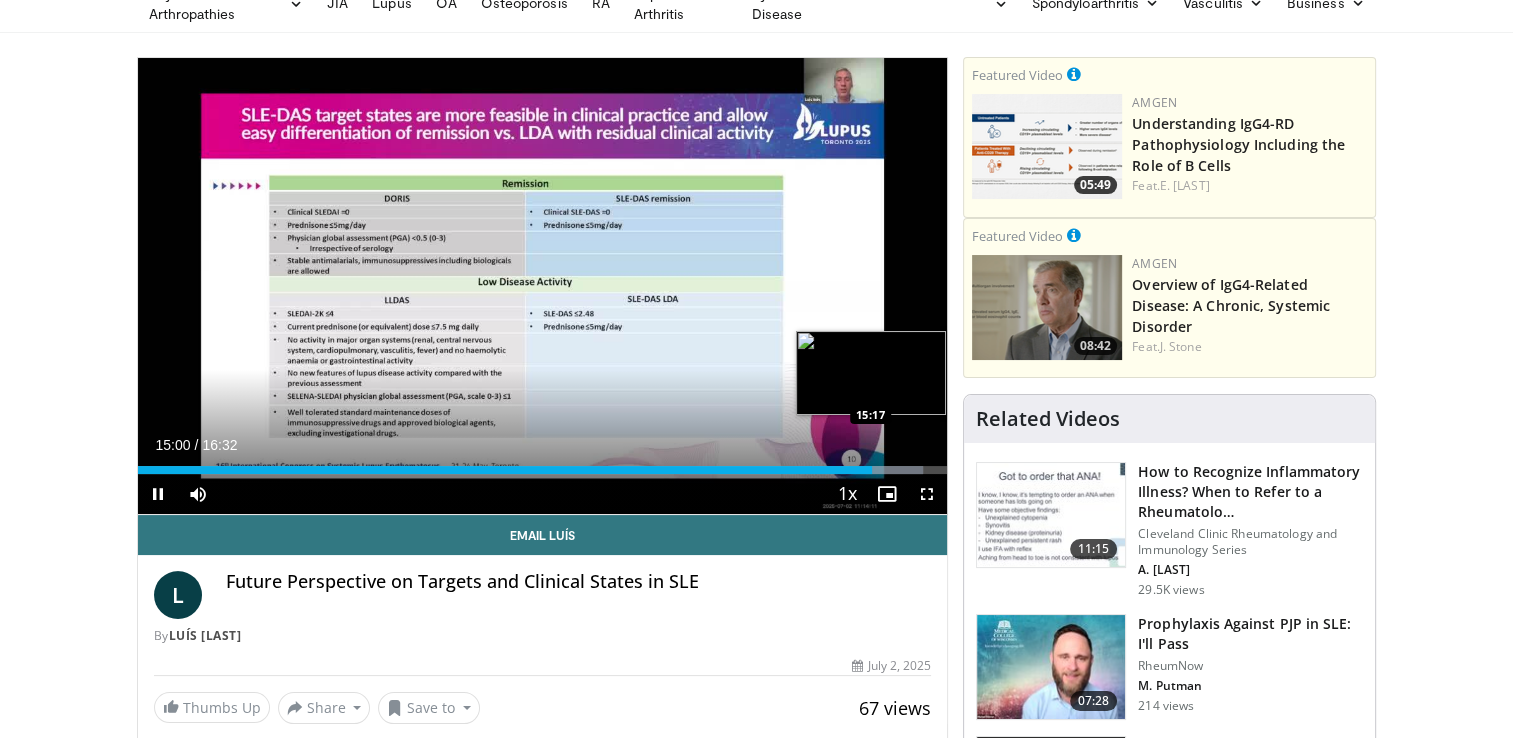 click on "Loaded :  96.96% 15:00 15:17" at bounding box center (543, 470) 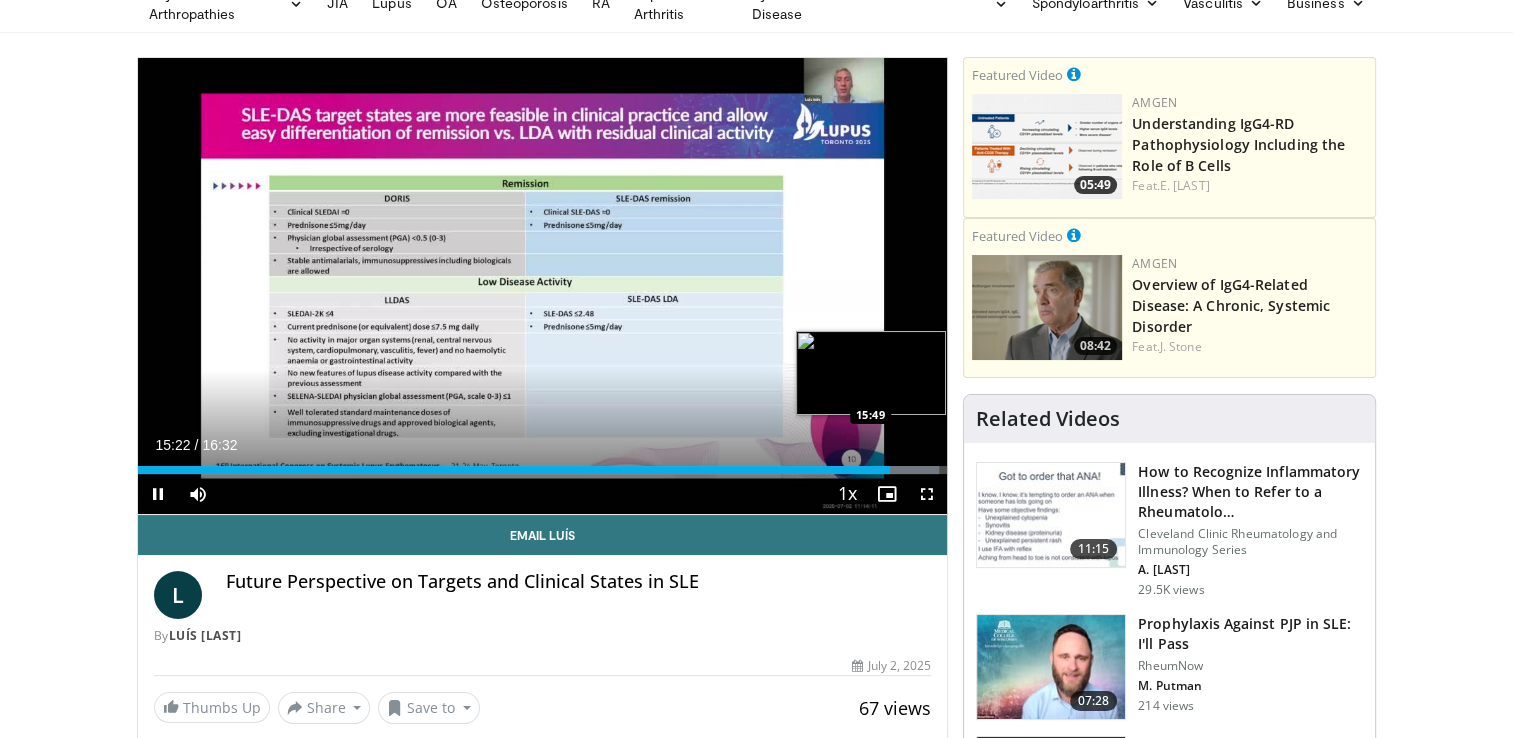 click at bounding box center [902, 470] 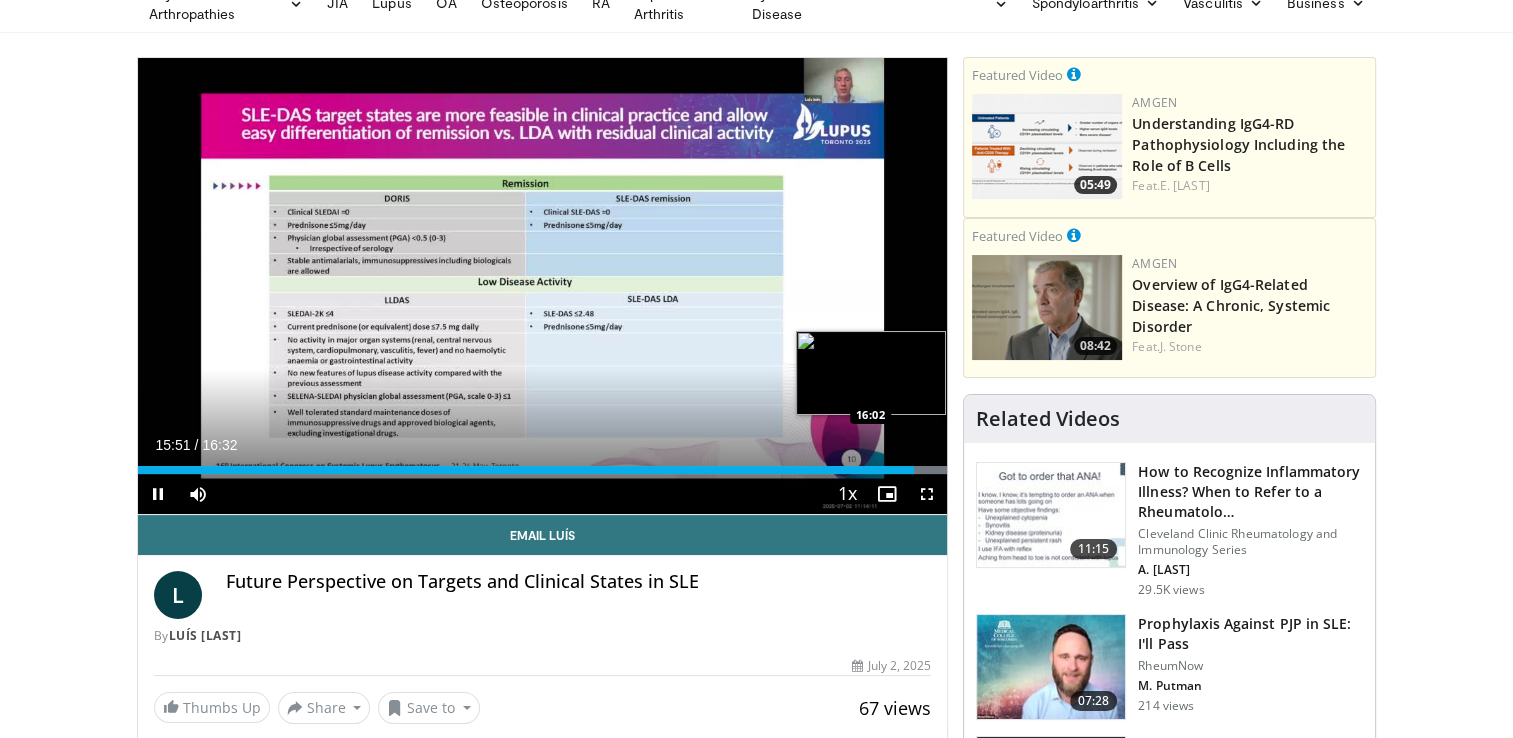 click on "Loaded :  100.00% 15:51 16:02" at bounding box center [543, 470] 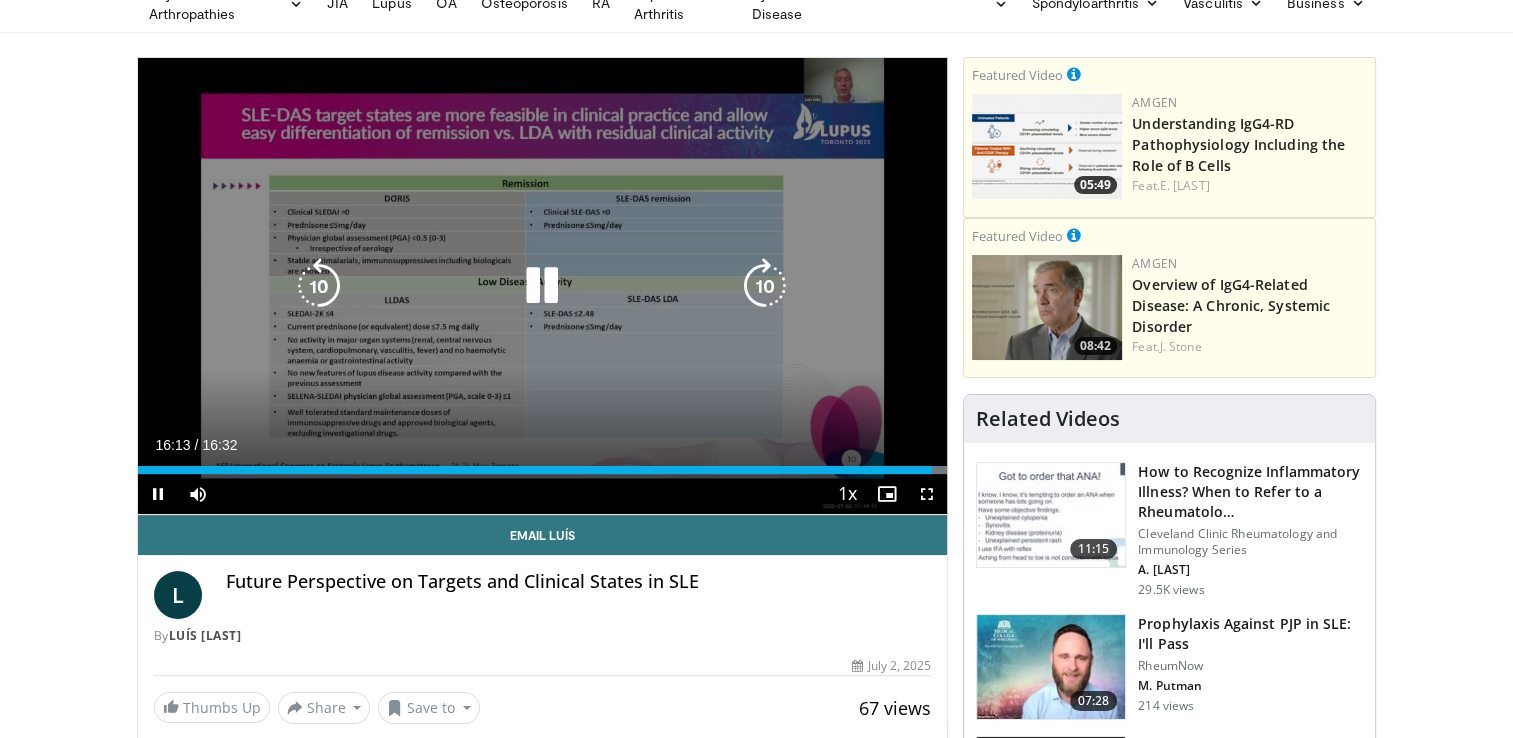 click at bounding box center [542, 286] 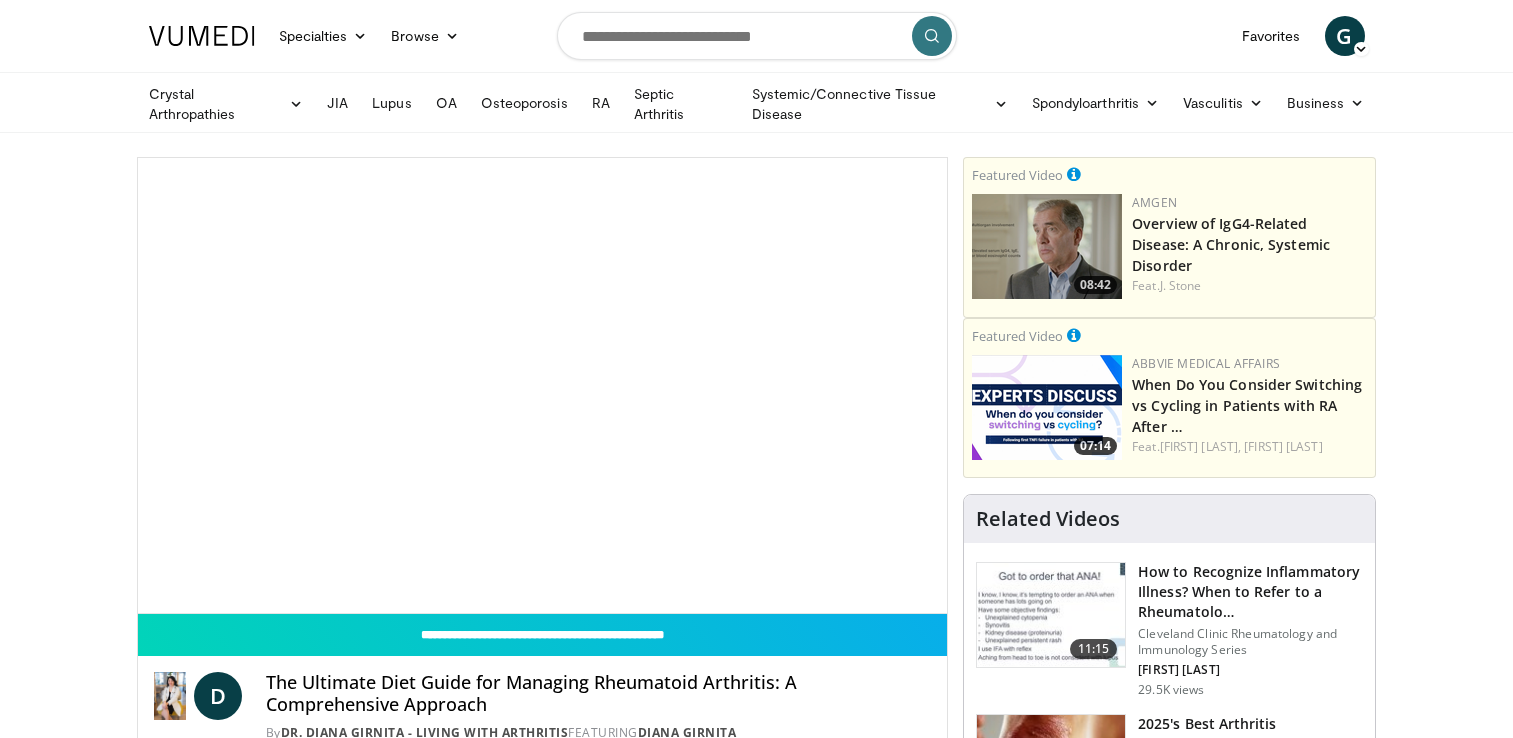 scroll, scrollTop: 0, scrollLeft: 0, axis: both 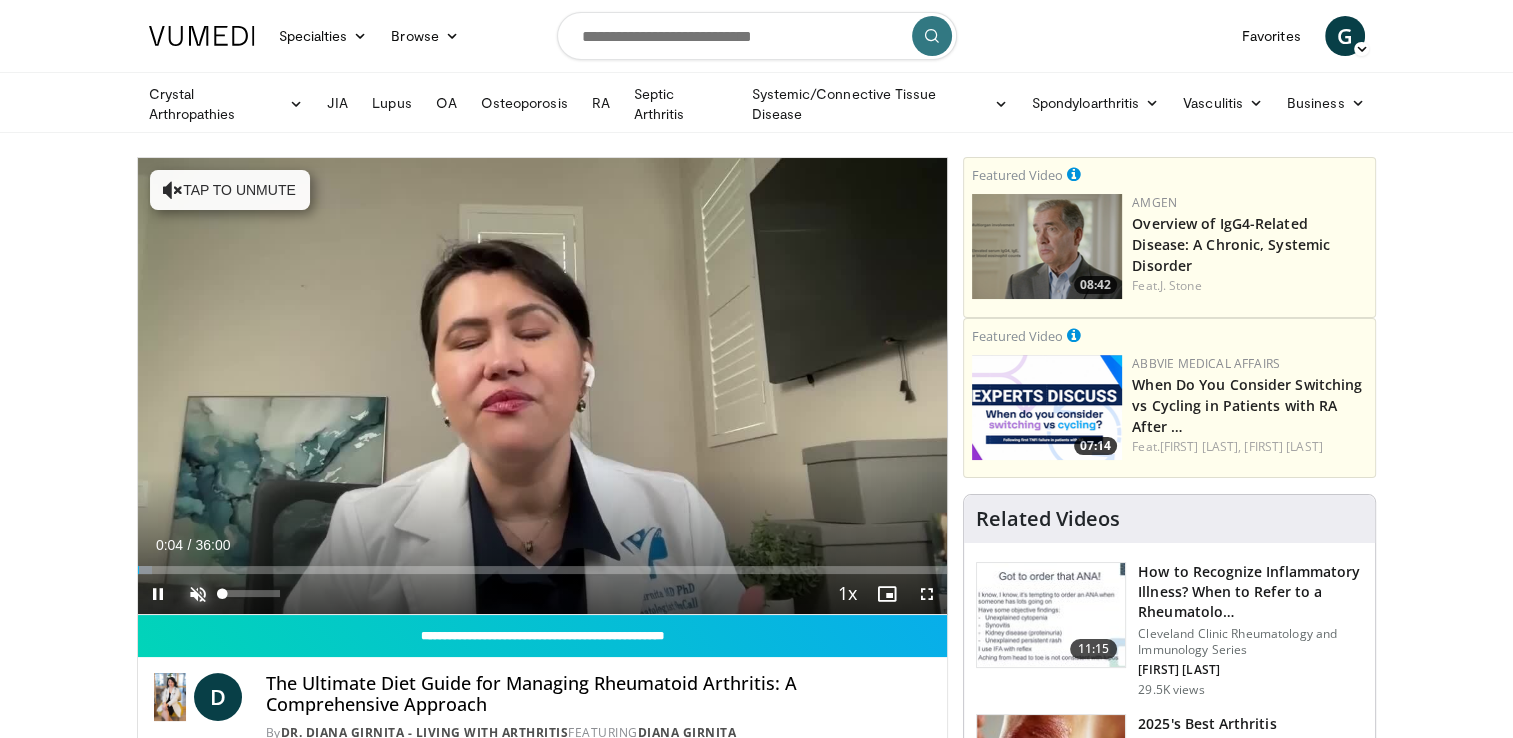 click at bounding box center [198, 594] 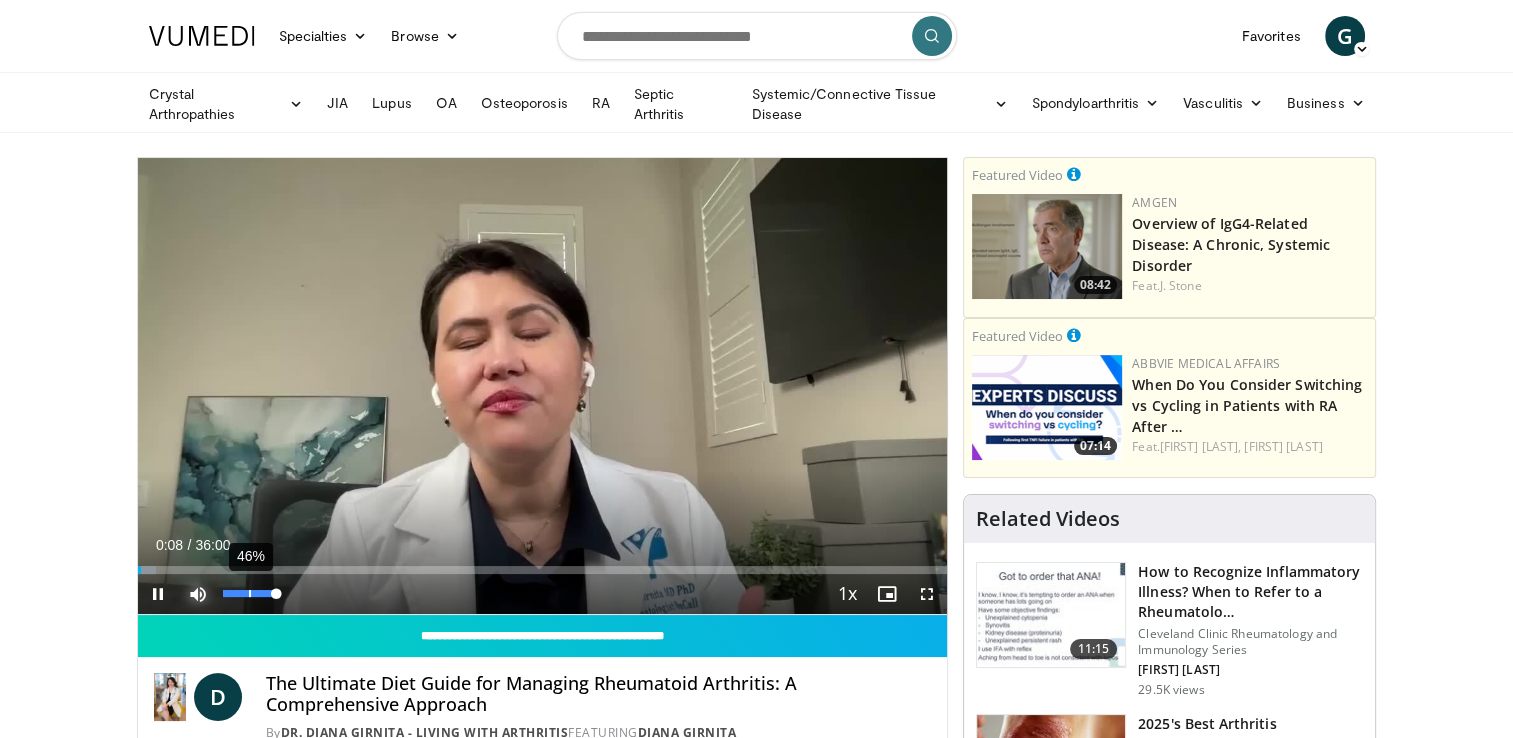 click on "46%" at bounding box center [251, 593] 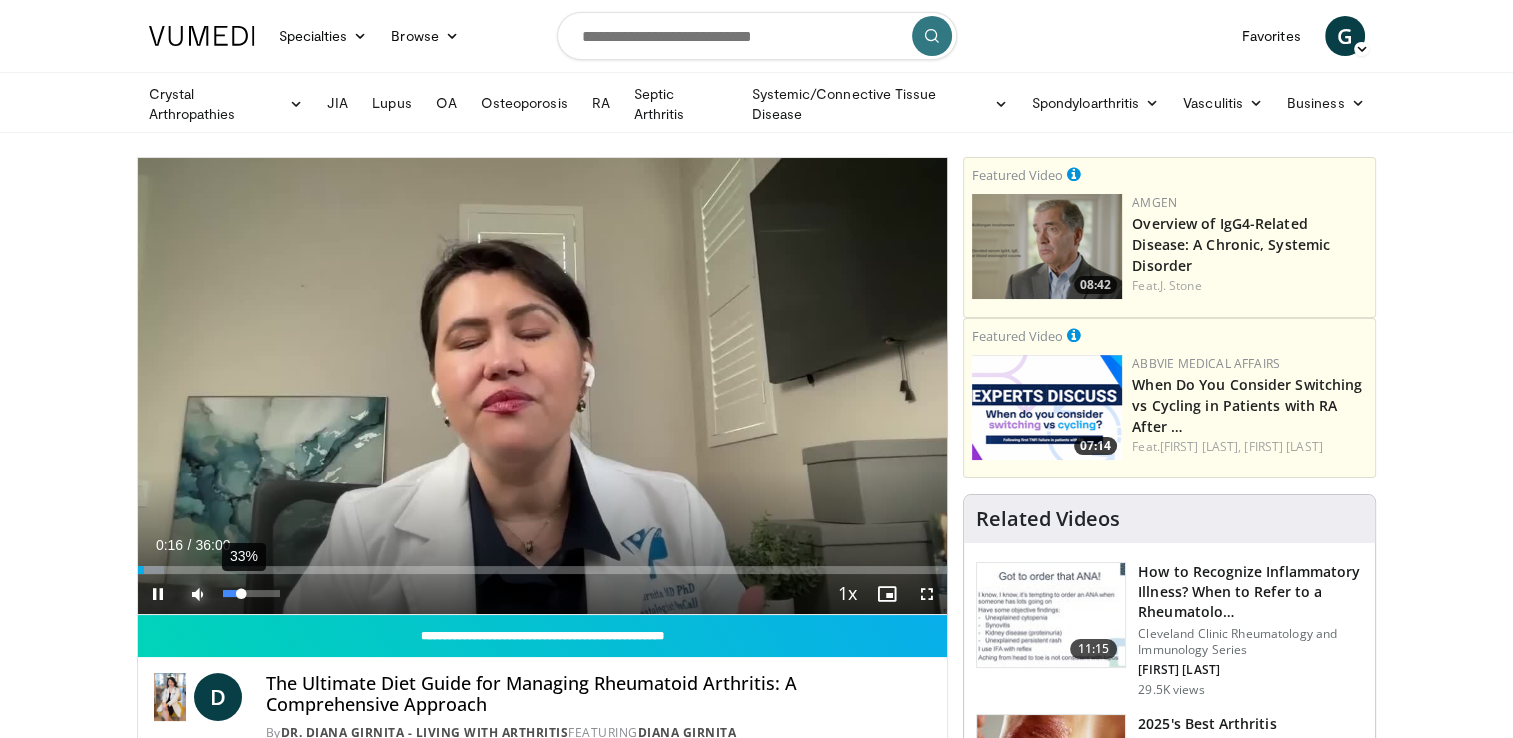 click at bounding box center [232, 593] 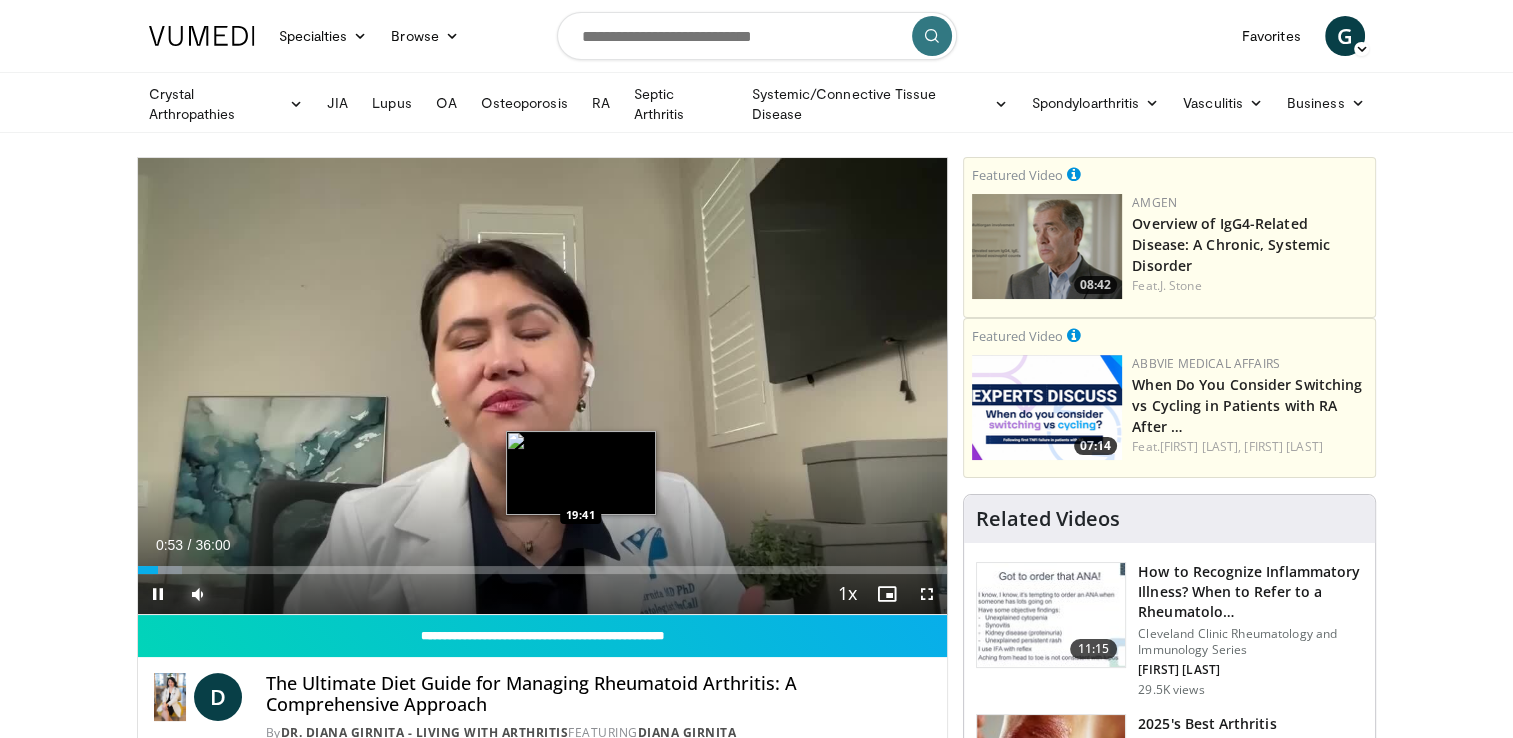 click on "Loaded :  5.54% 00:53 19:41" at bounding box center [543, 570] 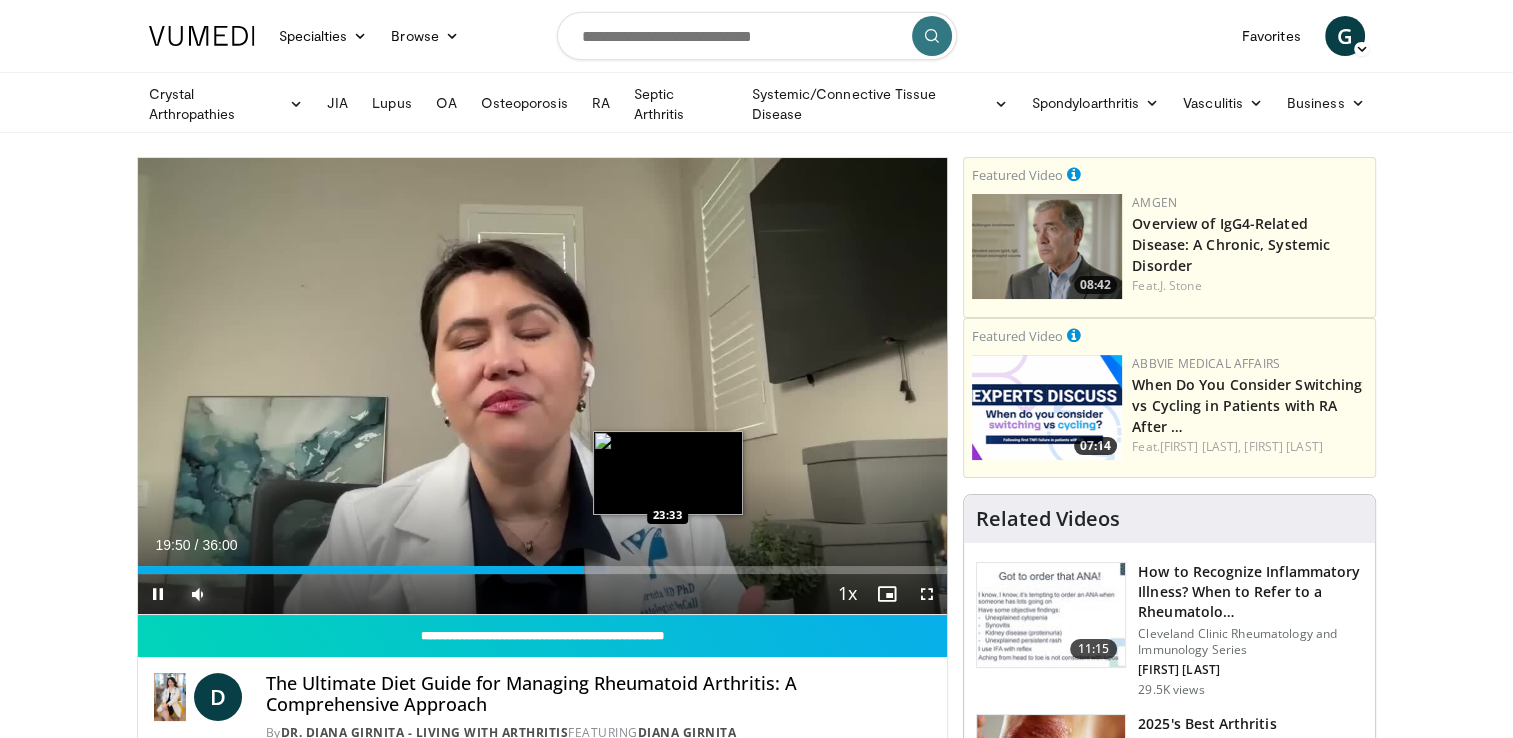 click on "Loaded :  58.22% 19:50 23:33" at bounding box center (543, 570) 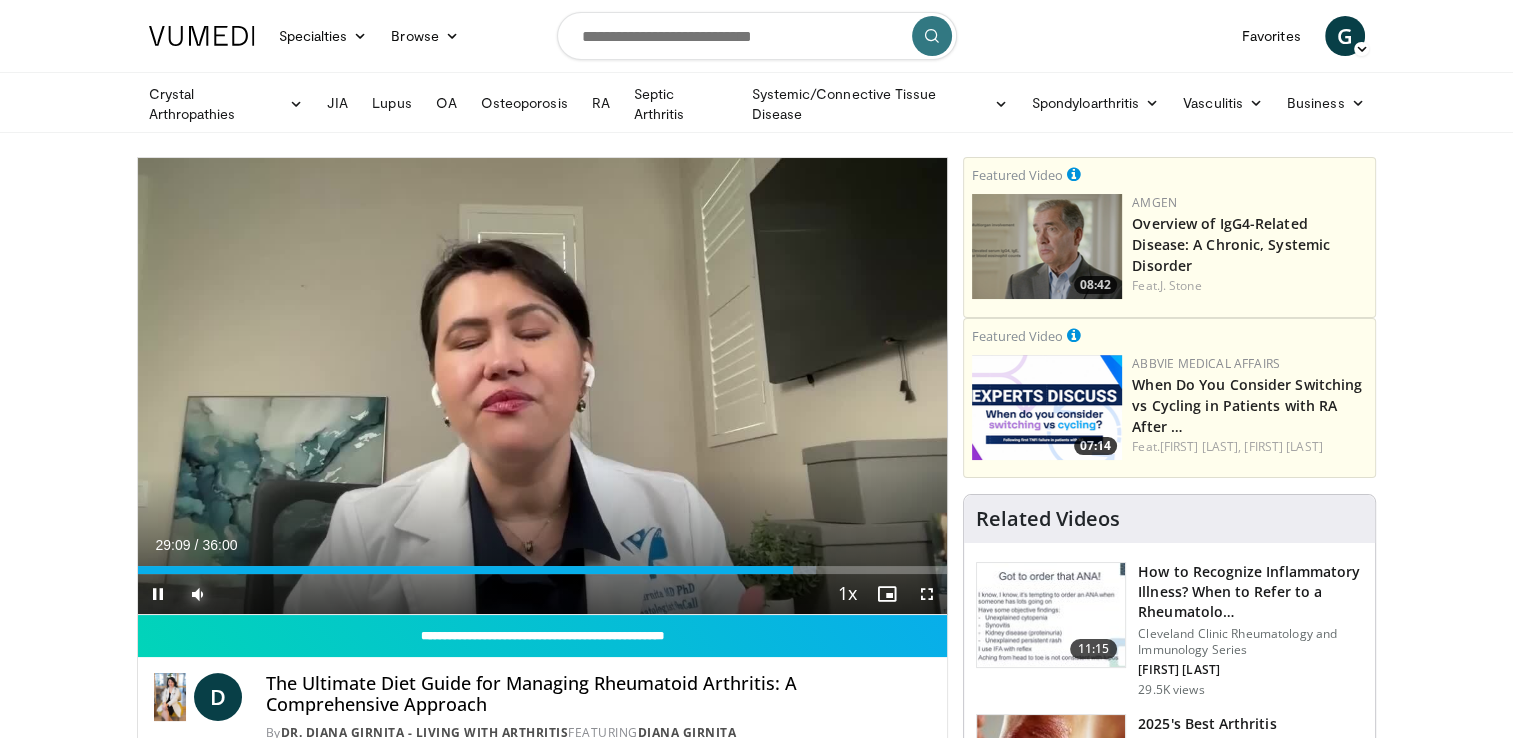 click on "Loaded :  83.77% 29:09 31:04" at bounding box center (543, 570) 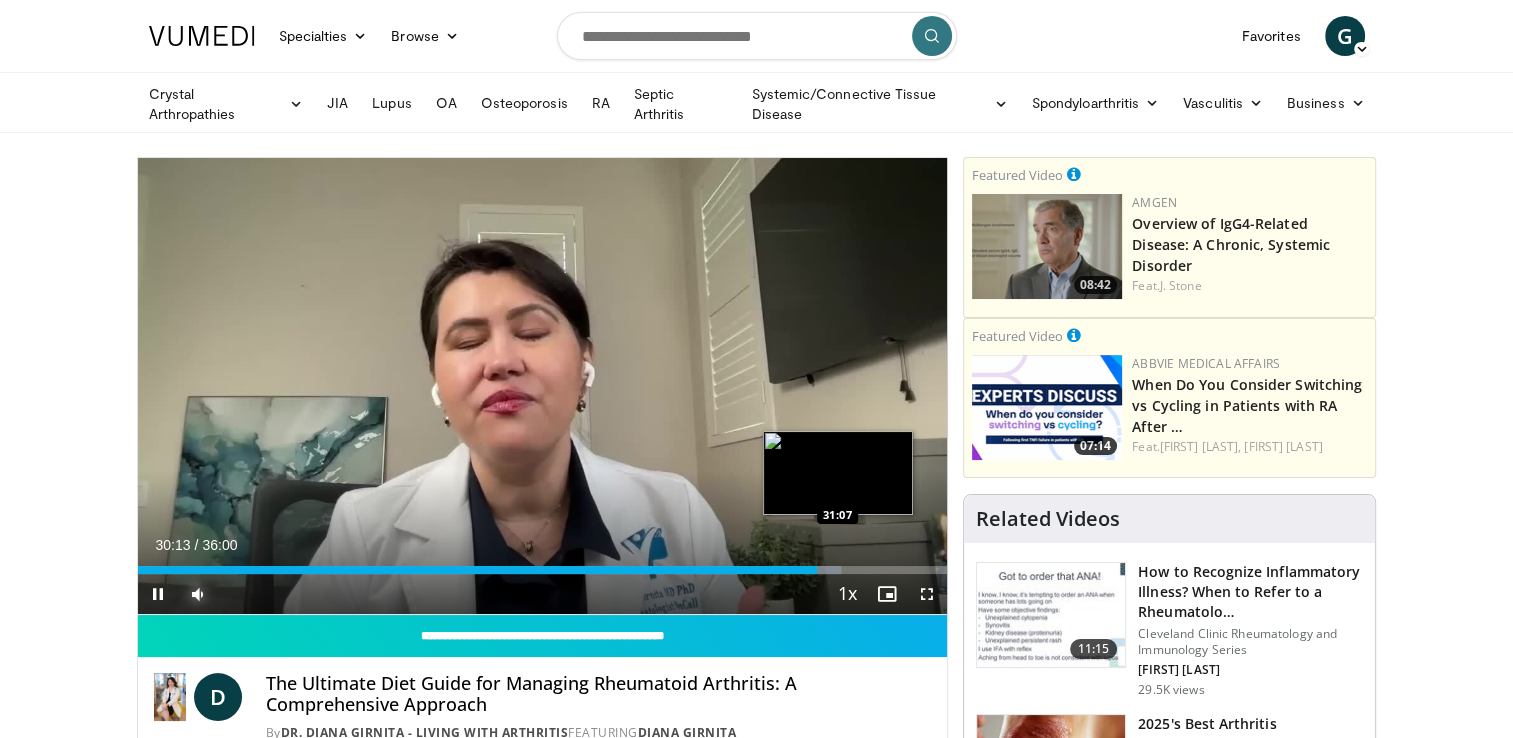 click on "Loaded :  86.87% 30:13 31:07" at bounding box center (543, 570) 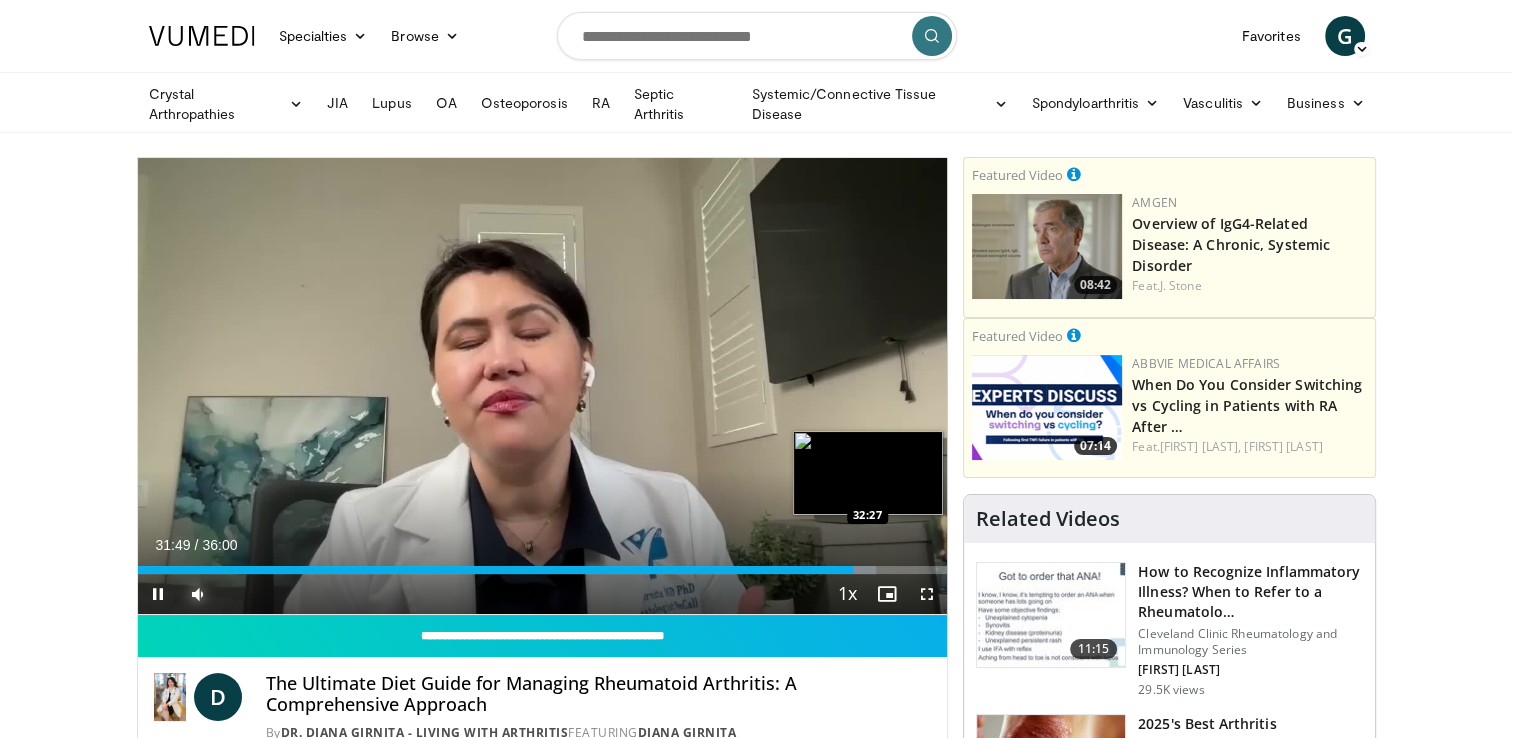 click on "Loaded :  91.17% 31:49 32:27" at bounding box center [543, 570] 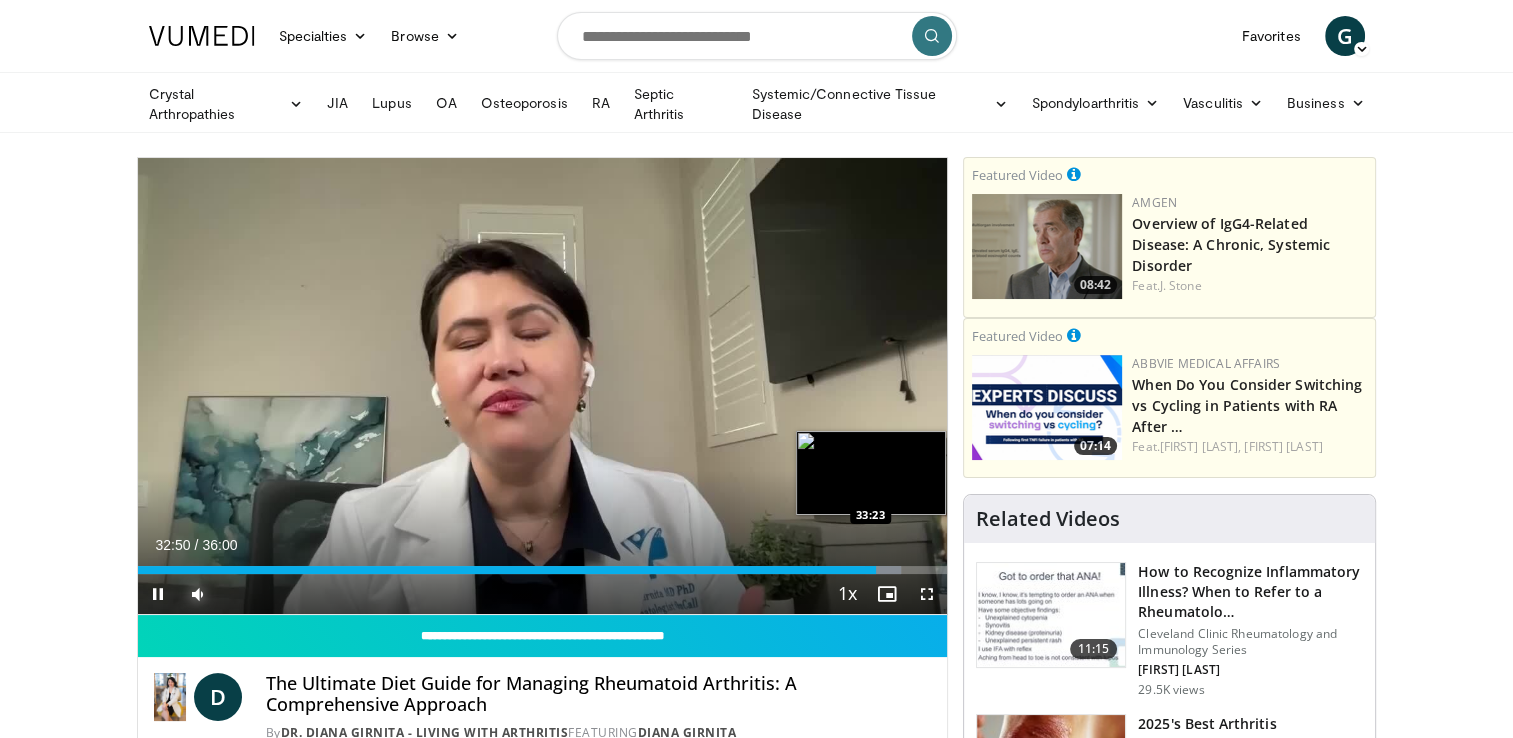 click on "Loaded :  94.26% 32:50 33:23" at bounding box center [543, 570] 